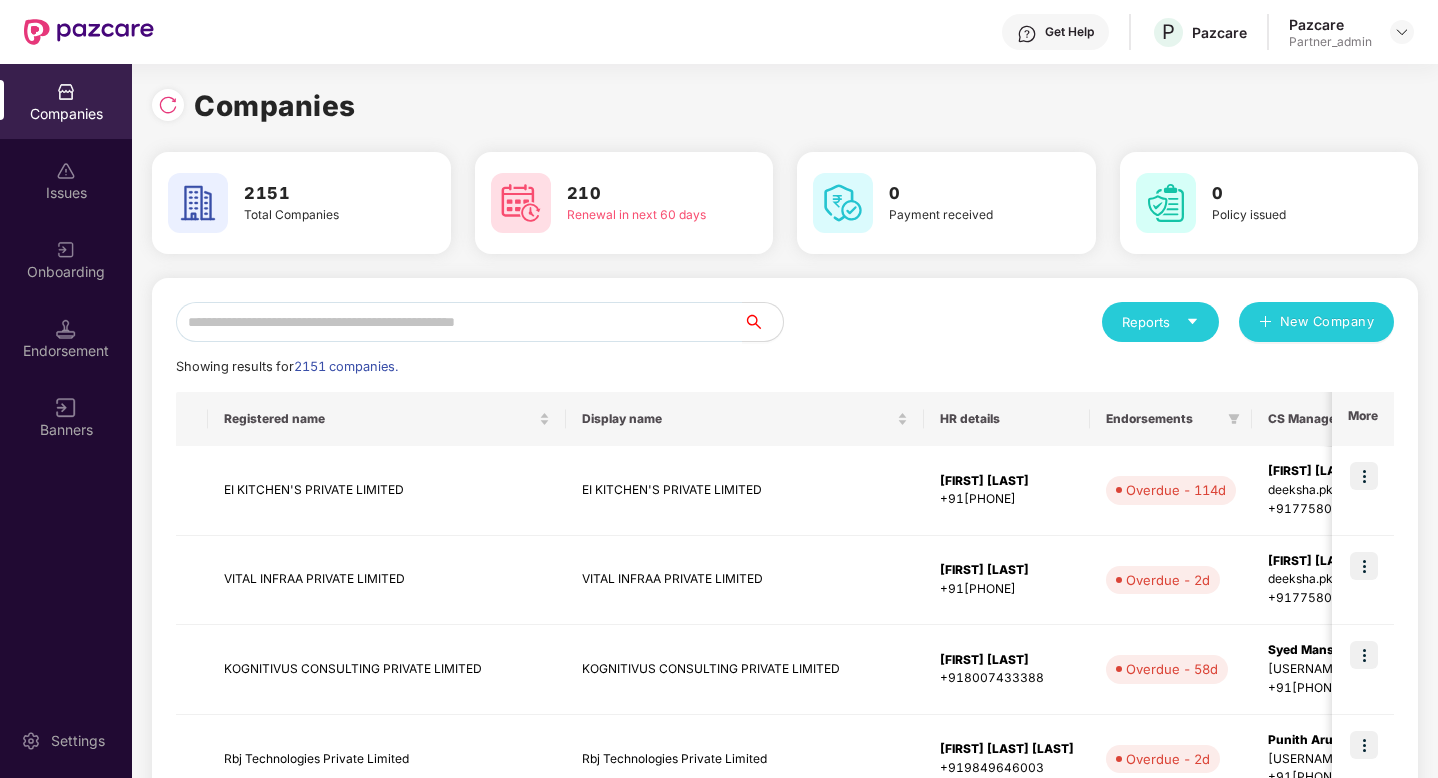 scroll, scrollTop: 0, scrollLeft: 0, axis: both 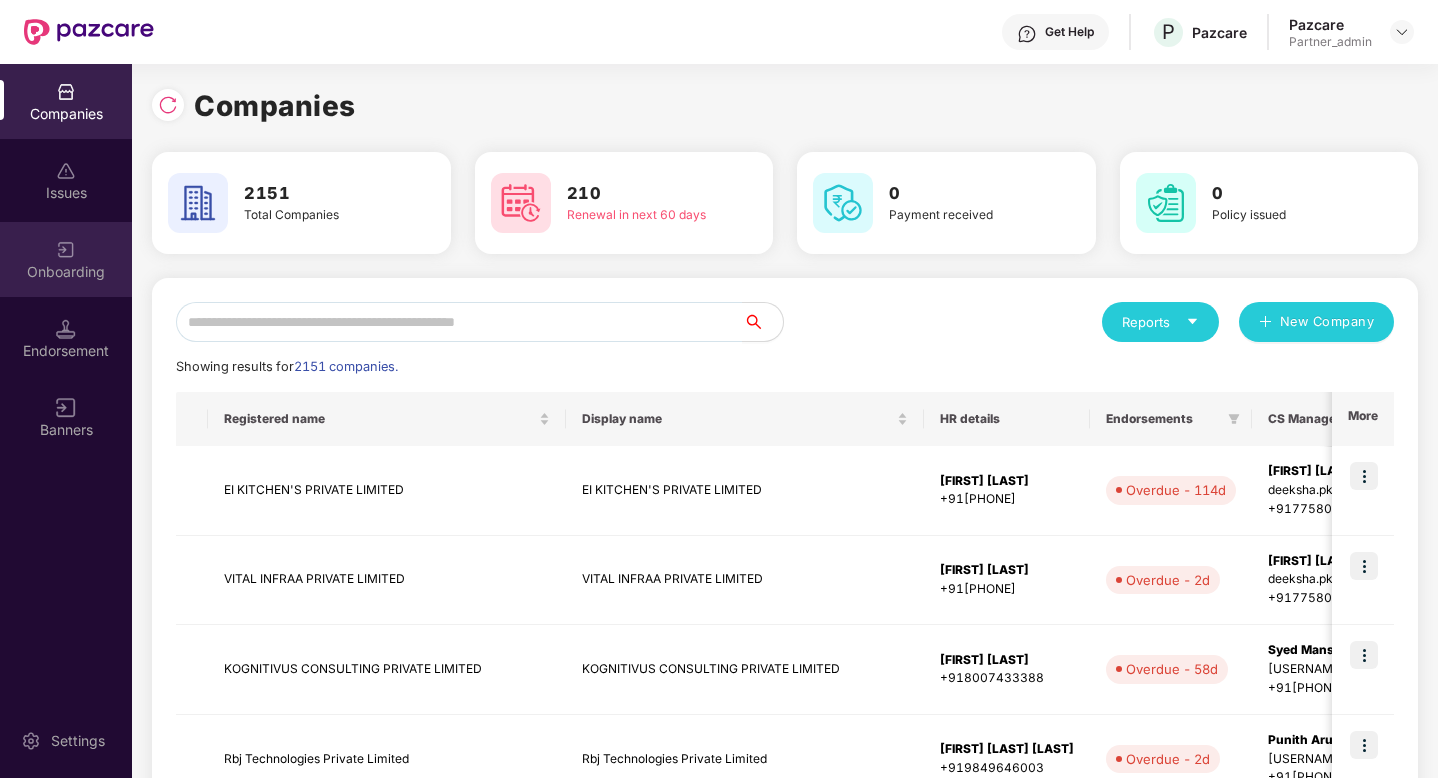 click on "Onboarding" at bounding box center [66, 272] 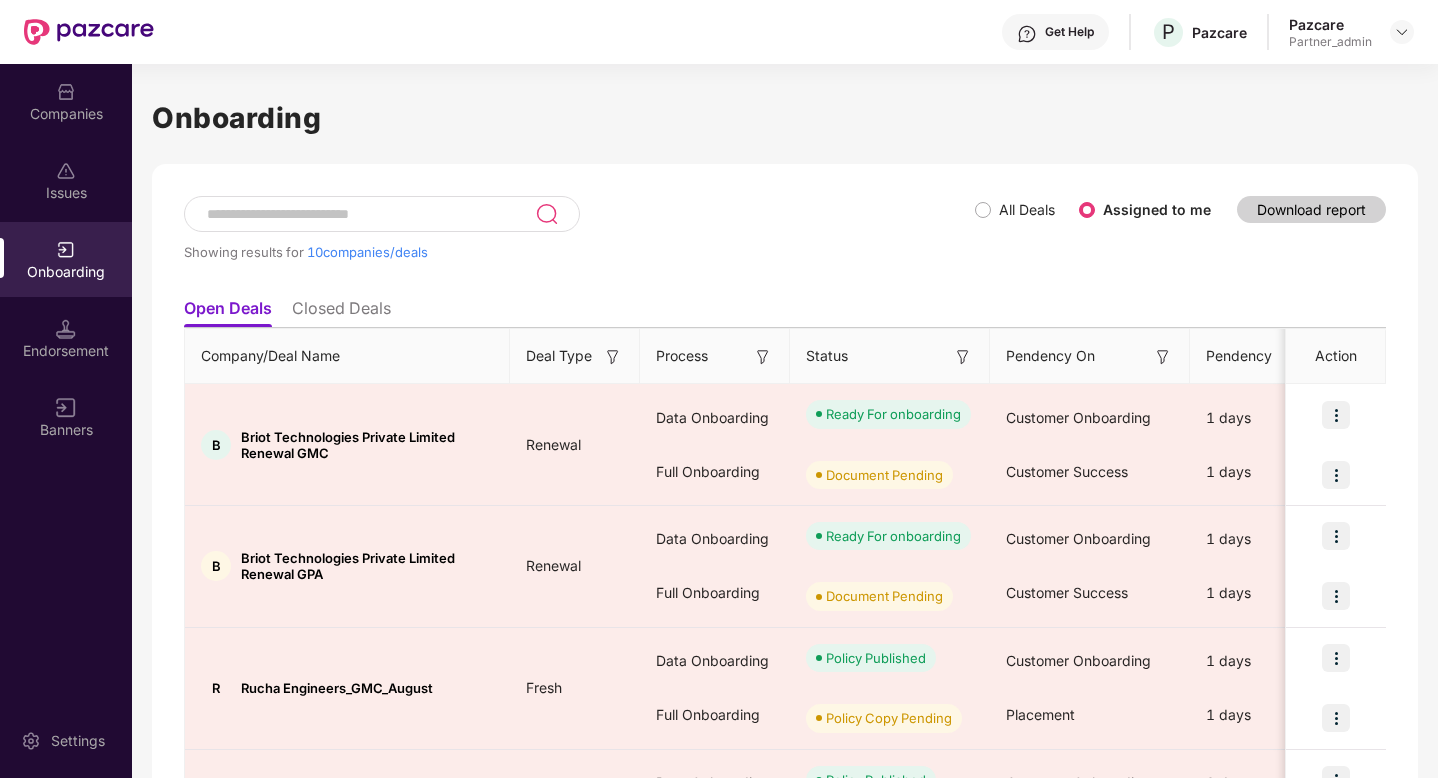 click at bounding box center [370, 214] 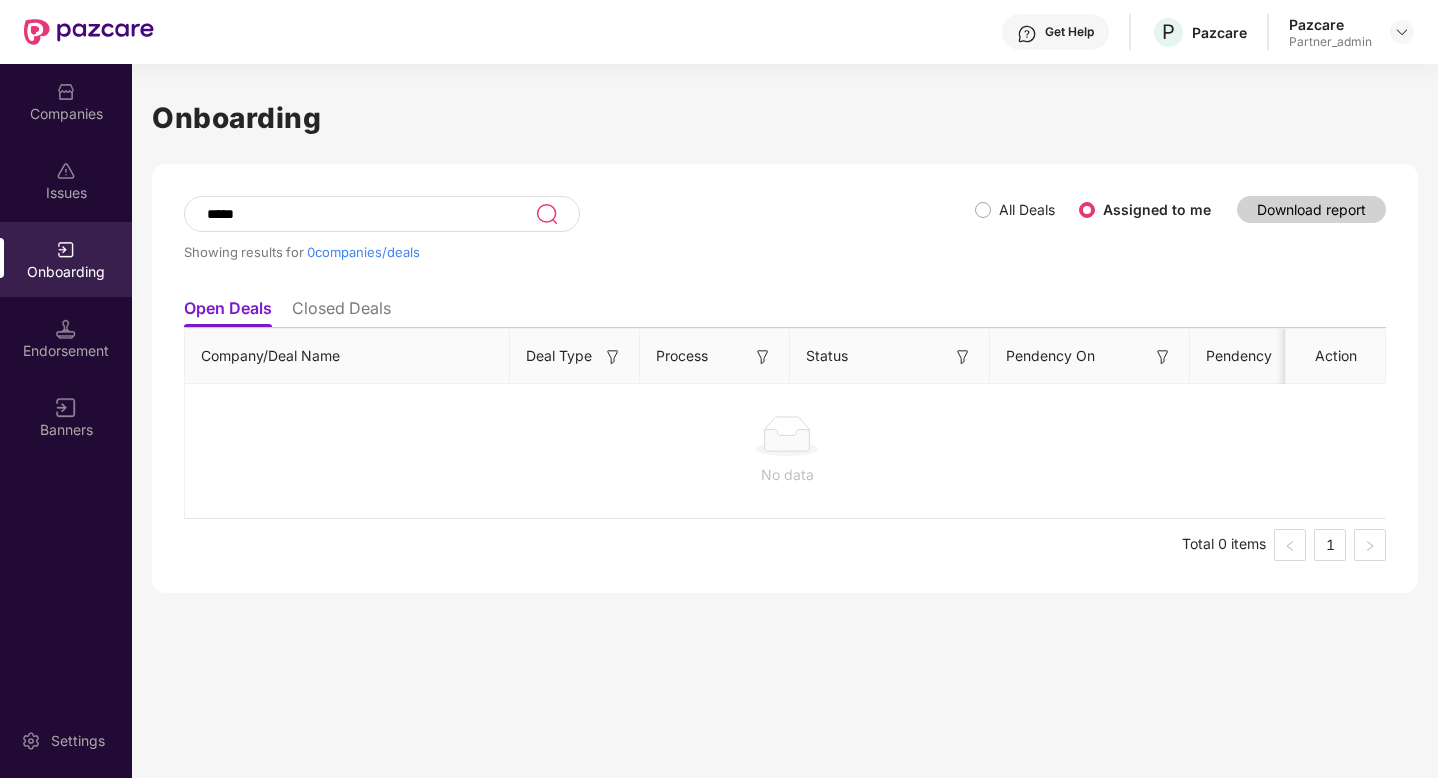 type on "*****" 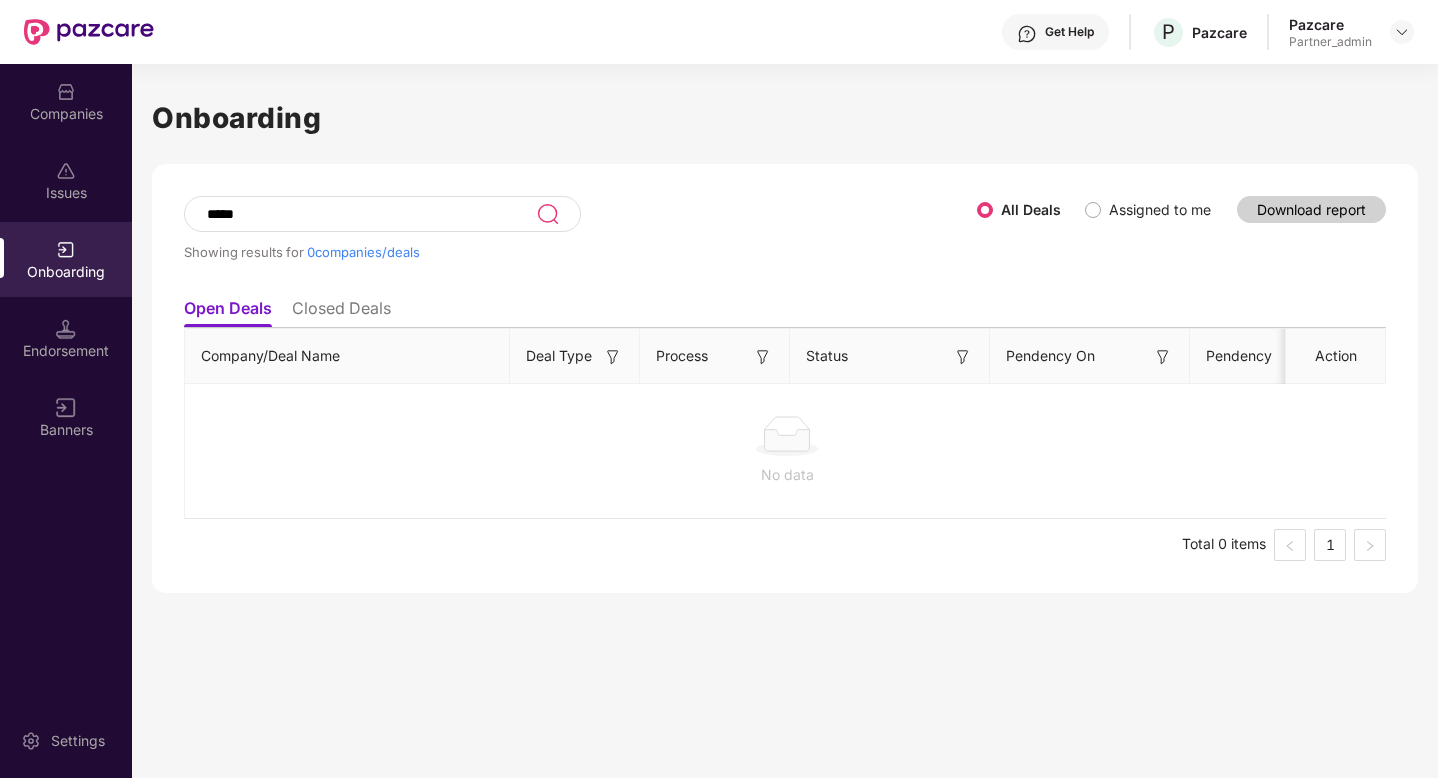 click on "Closed Deals" at bounding box center (341, 312) 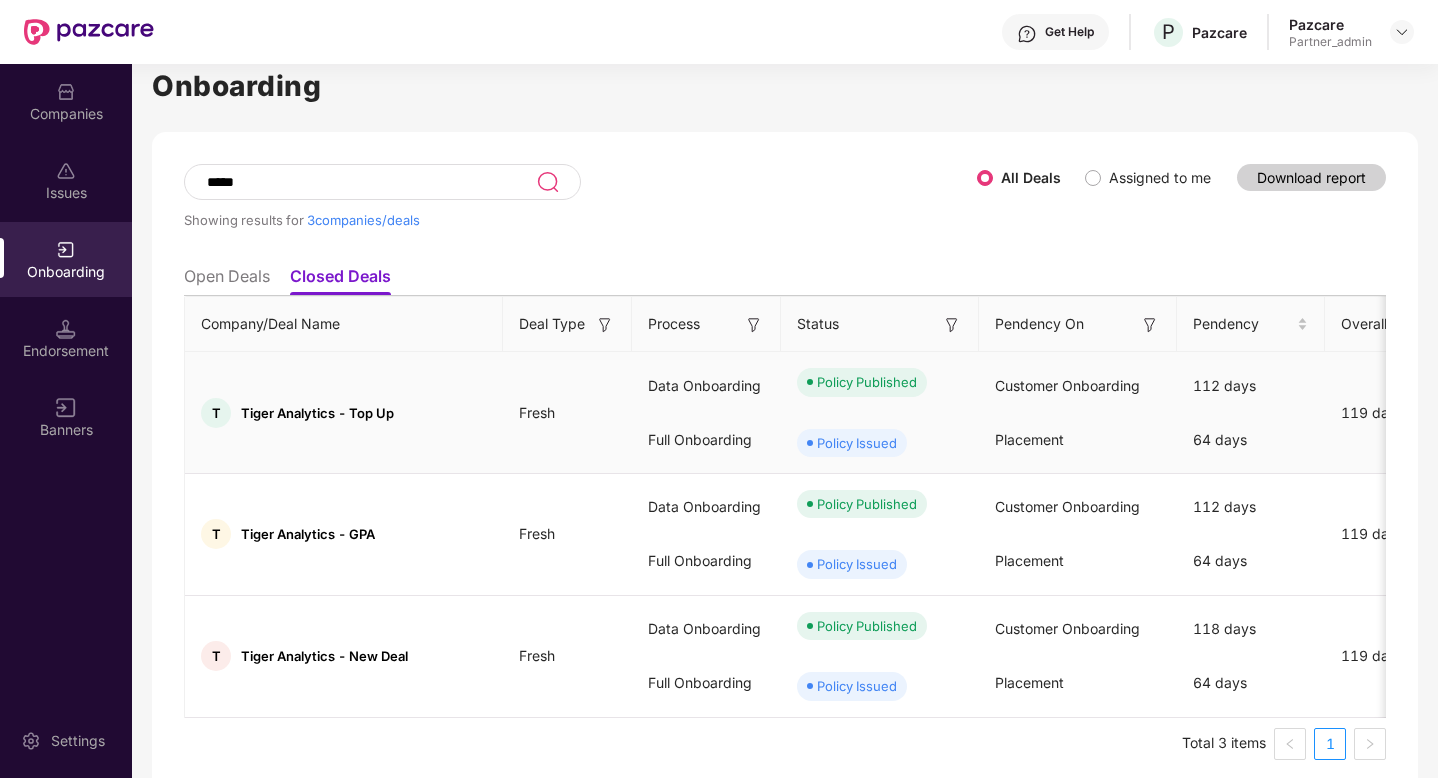 scroll, scrollTop: 45, scrollLeft: 0, axis: vertical 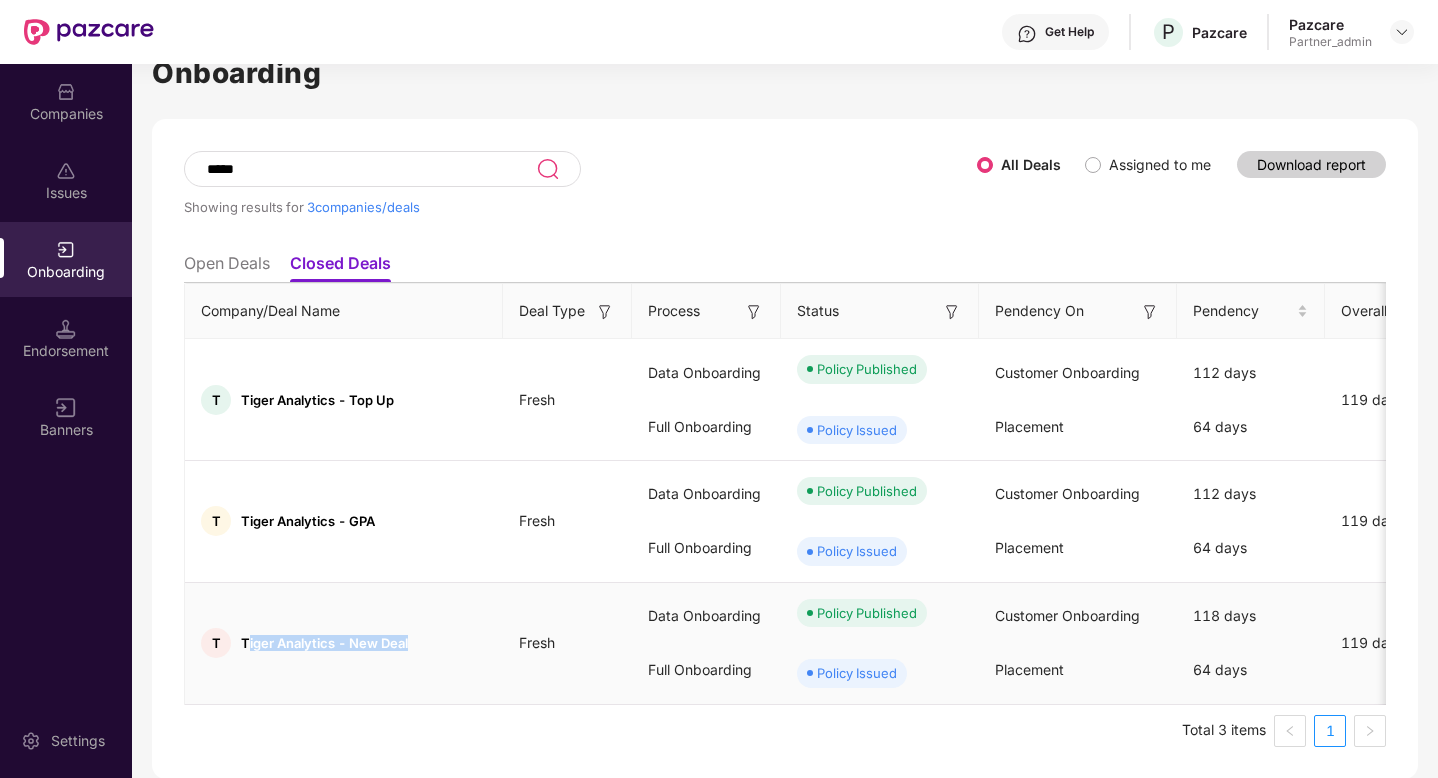drag, startPoint x: 413, startPoint y: 646, endPoint x: 244, endPoint y: 646, distance: 169 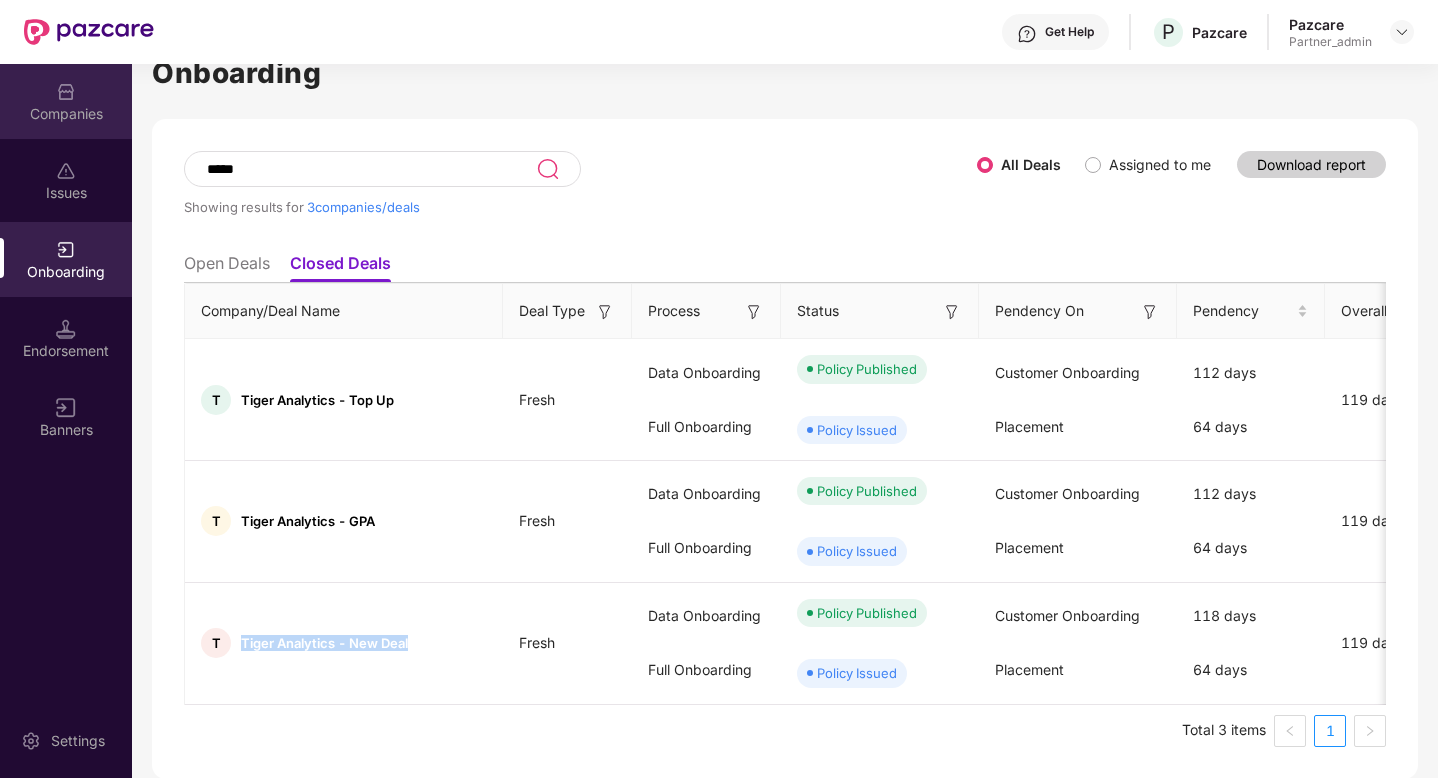 click at bounding box center (66, 92) 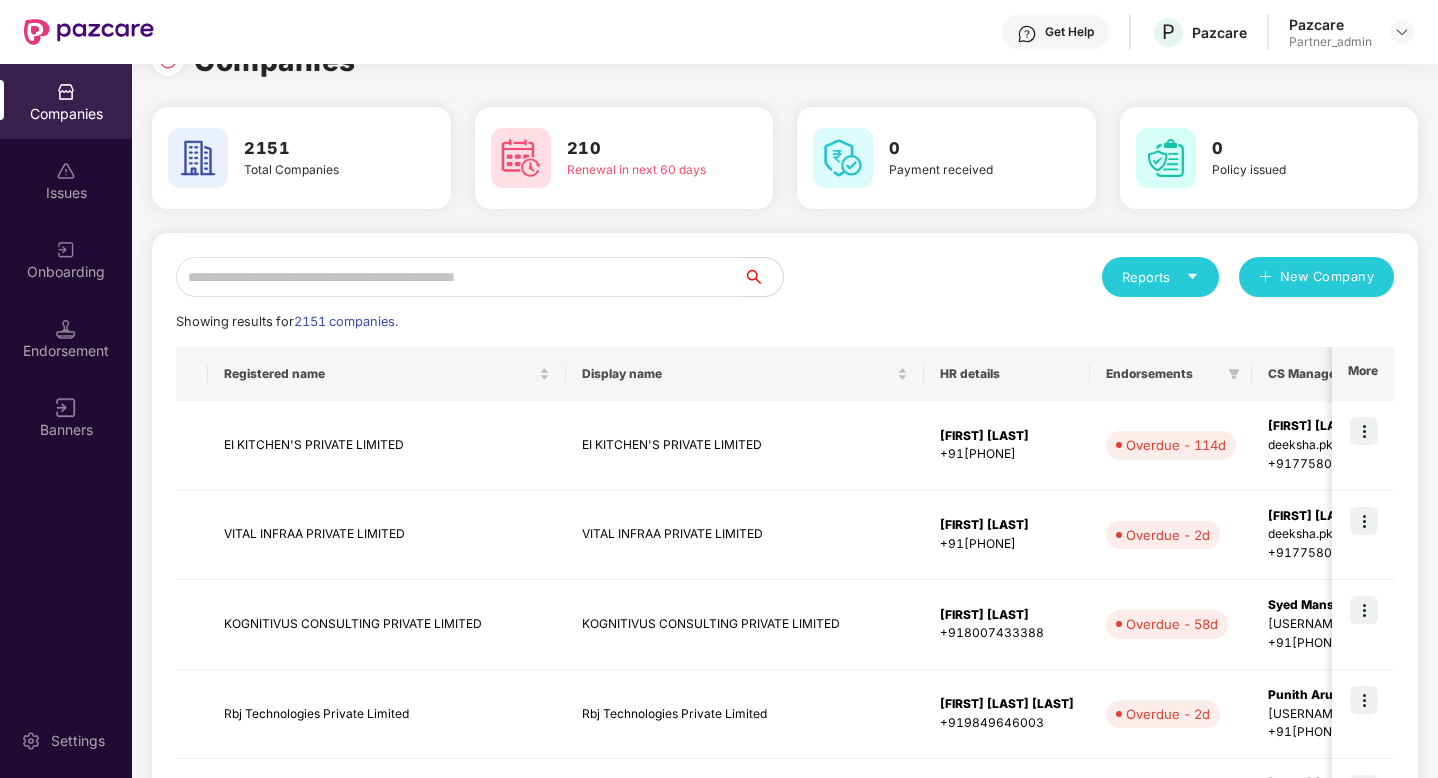 scroll, scrollTop: 0, scrollLeft: 0, axis: both 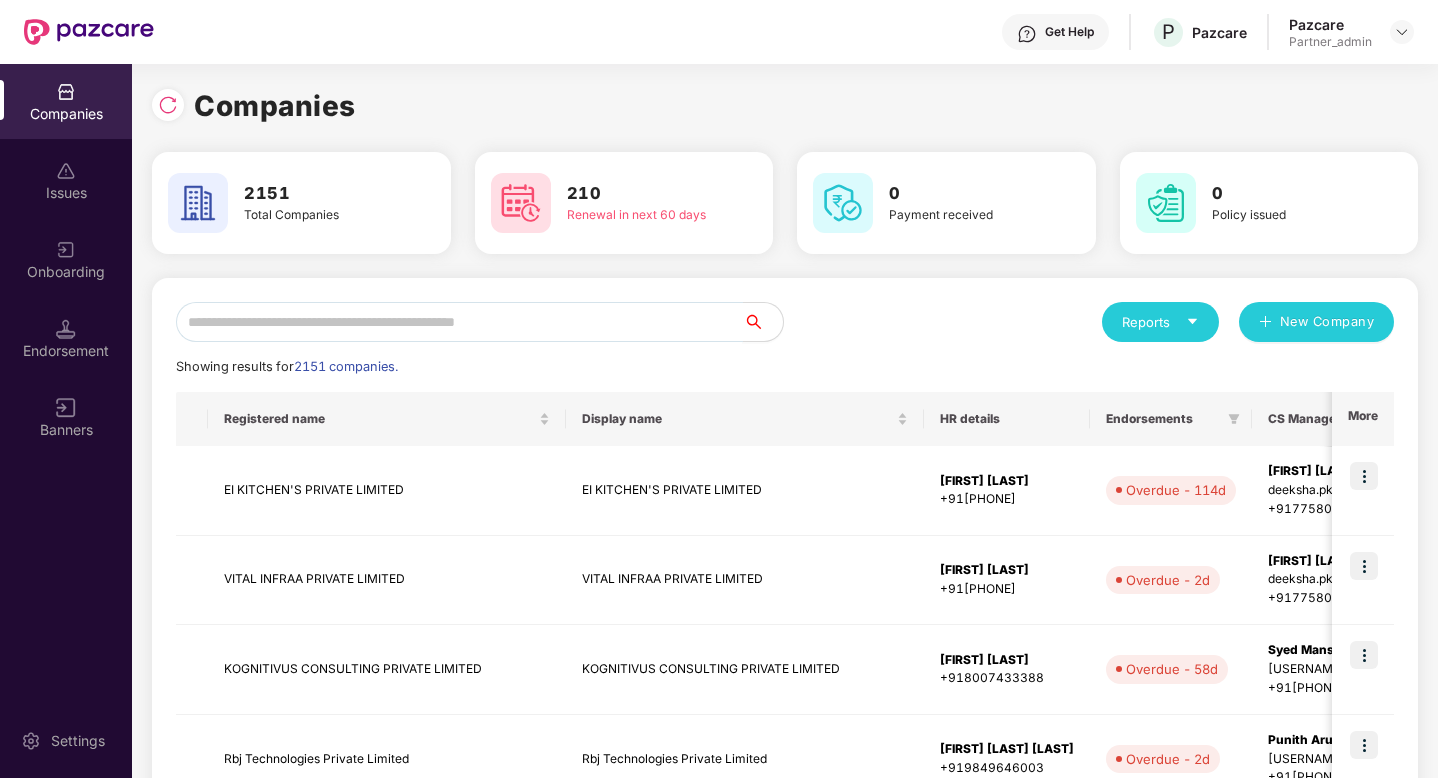click at bounding box center [459, 322] 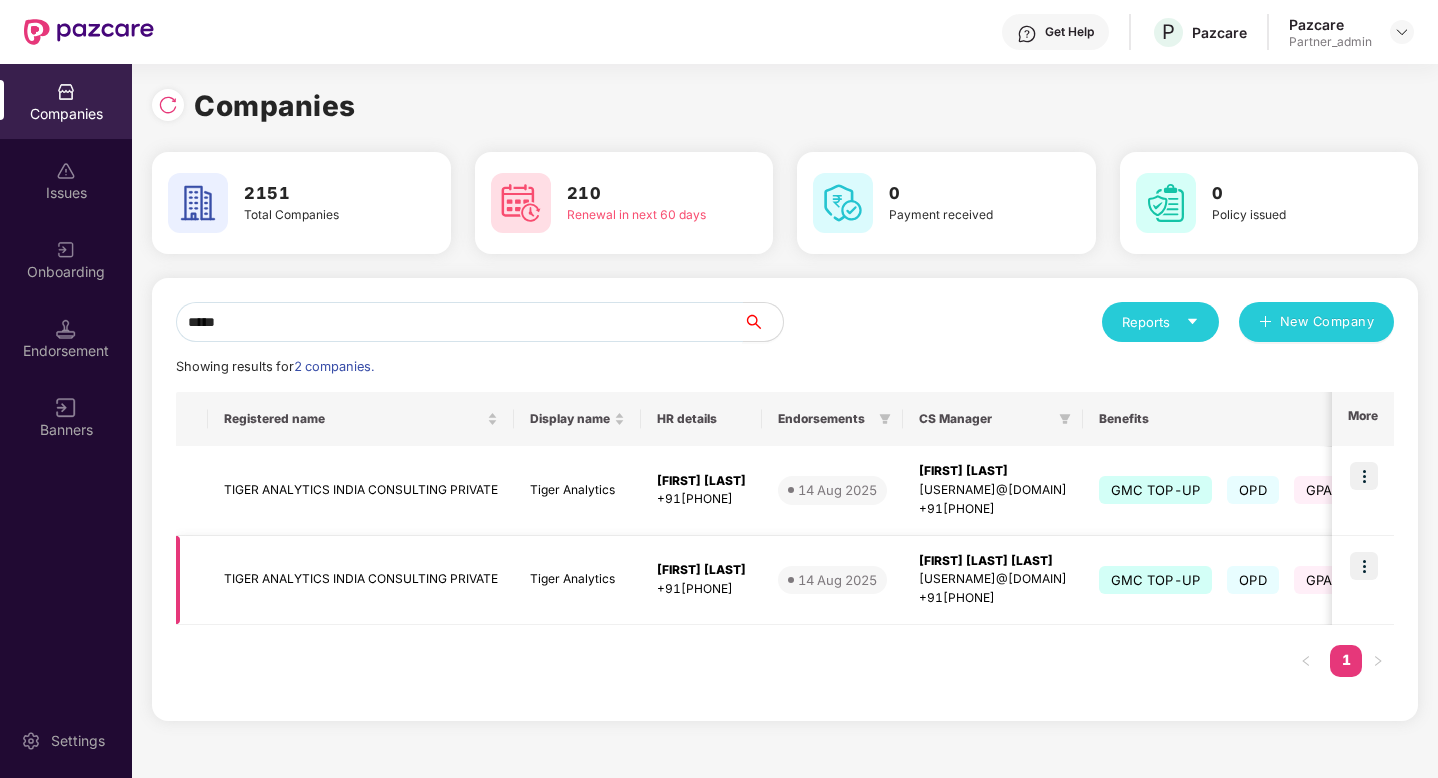 type on "*****" 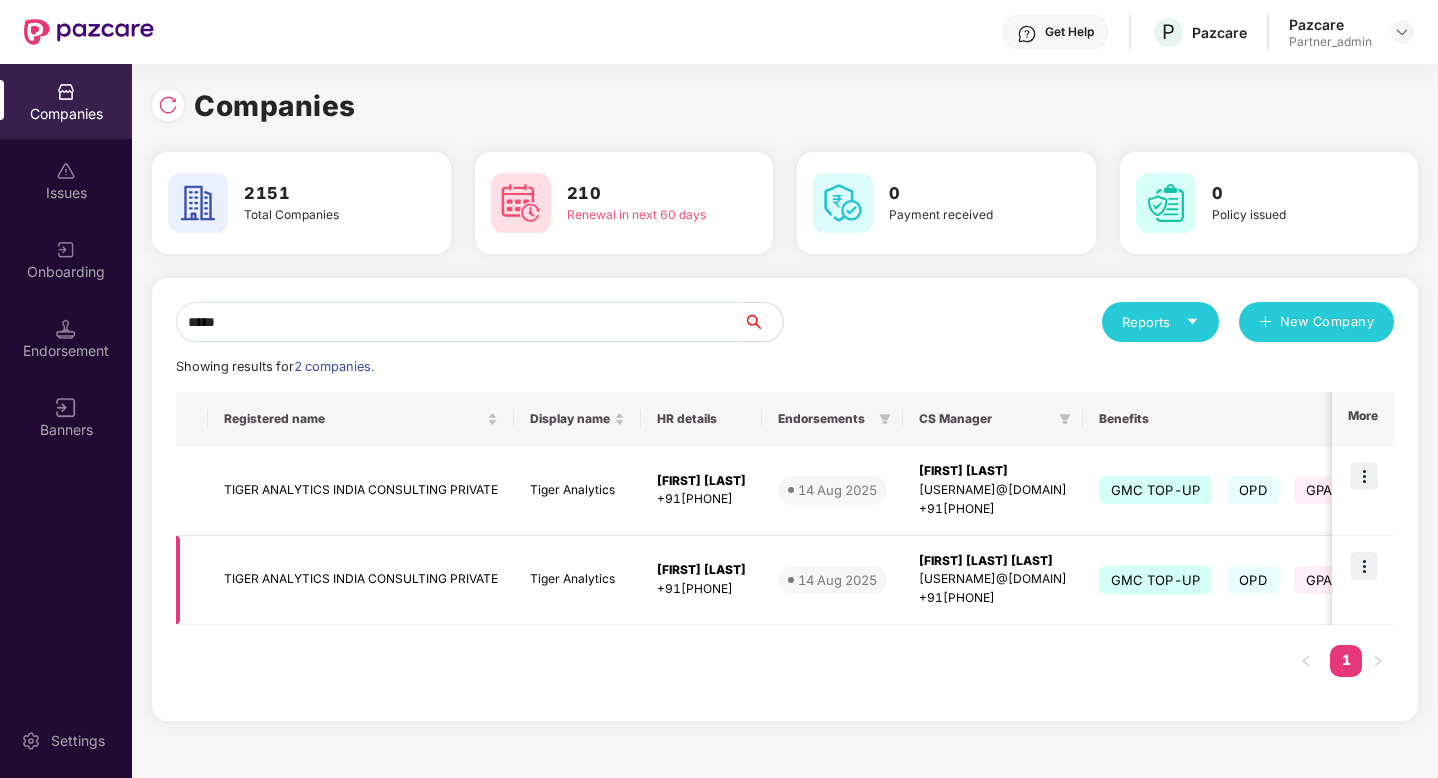click on "TIGER ANALYTICS INDIA CONSULTING PRIVATE" at bounding box center [361, 581] 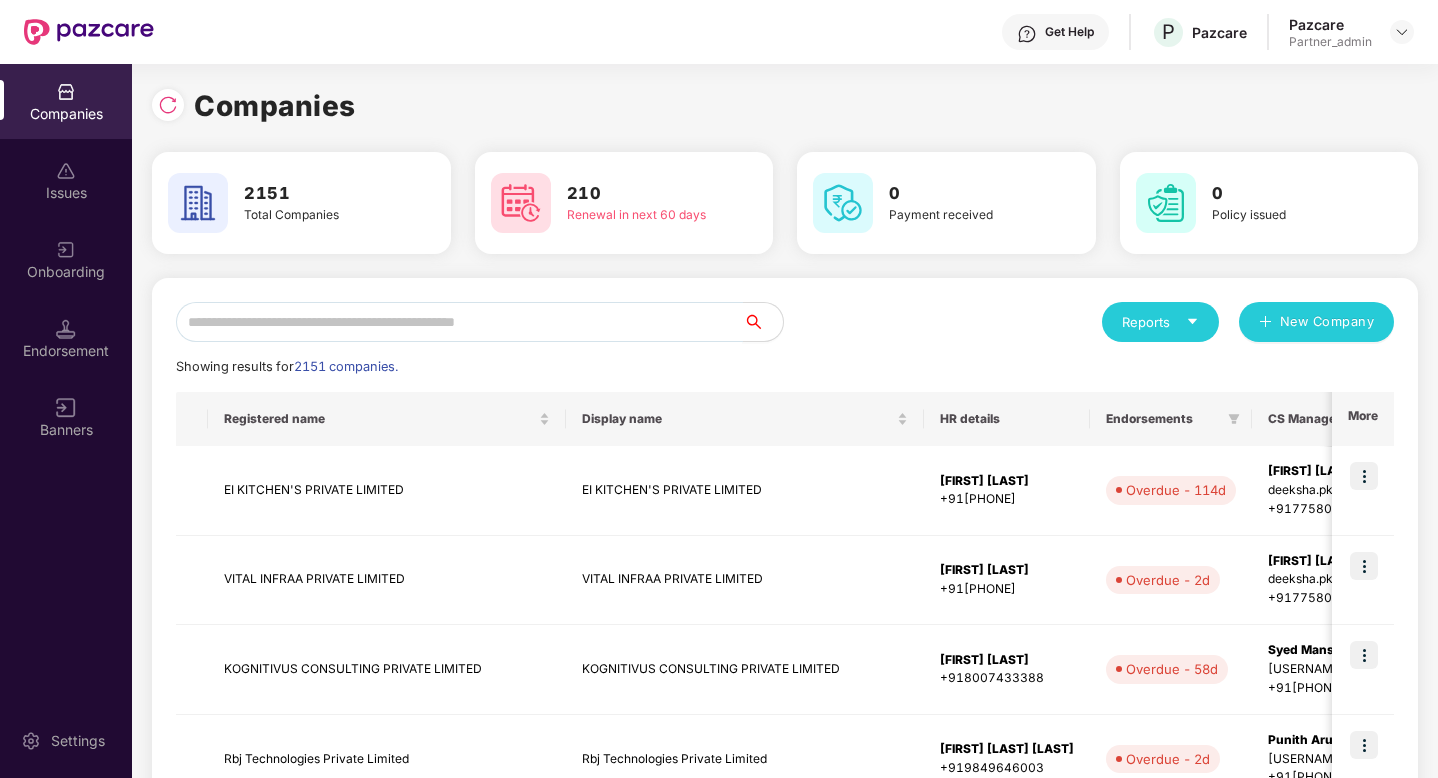 click at bounding box center [459, 322] 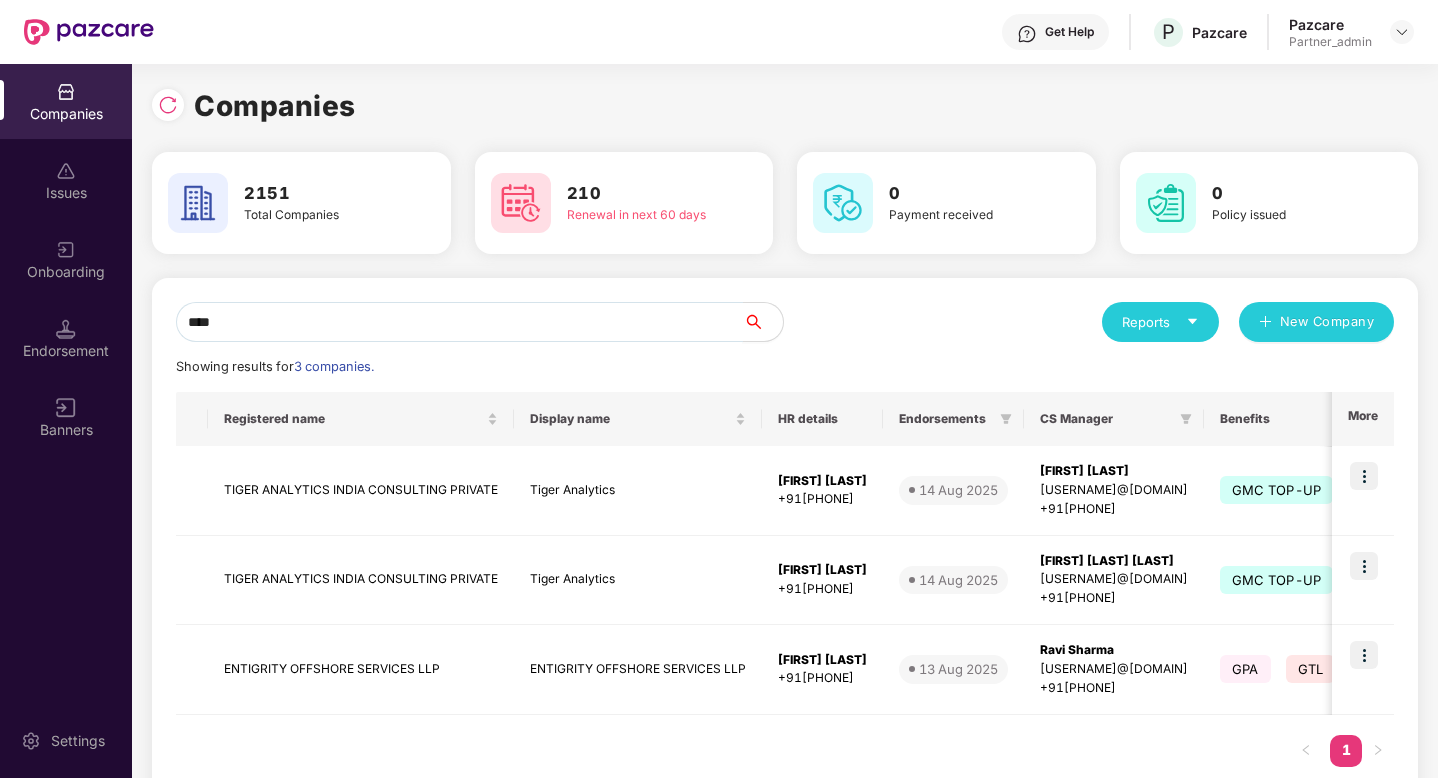 type on "*****" 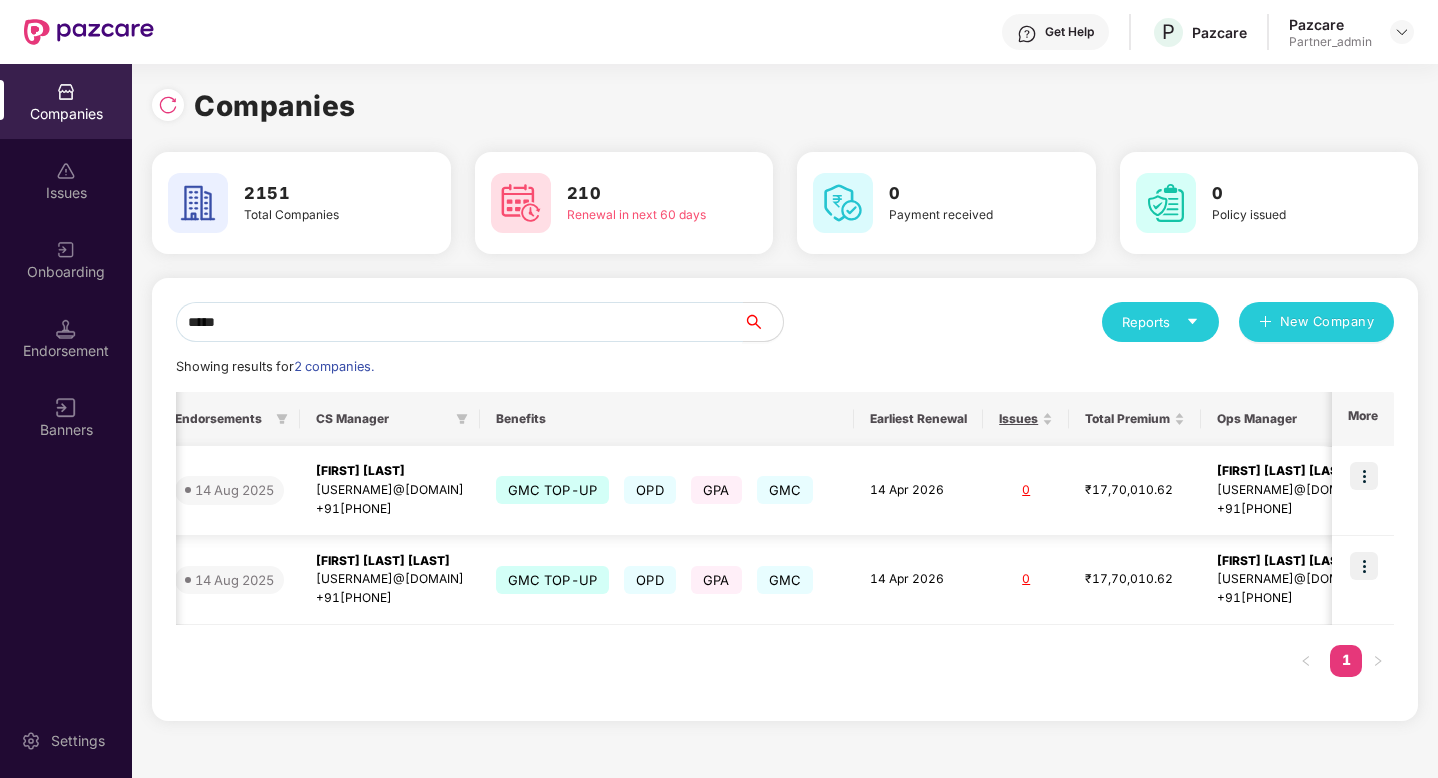 scroll, scrollTop: 0, scrollLeft: 0, axis: both 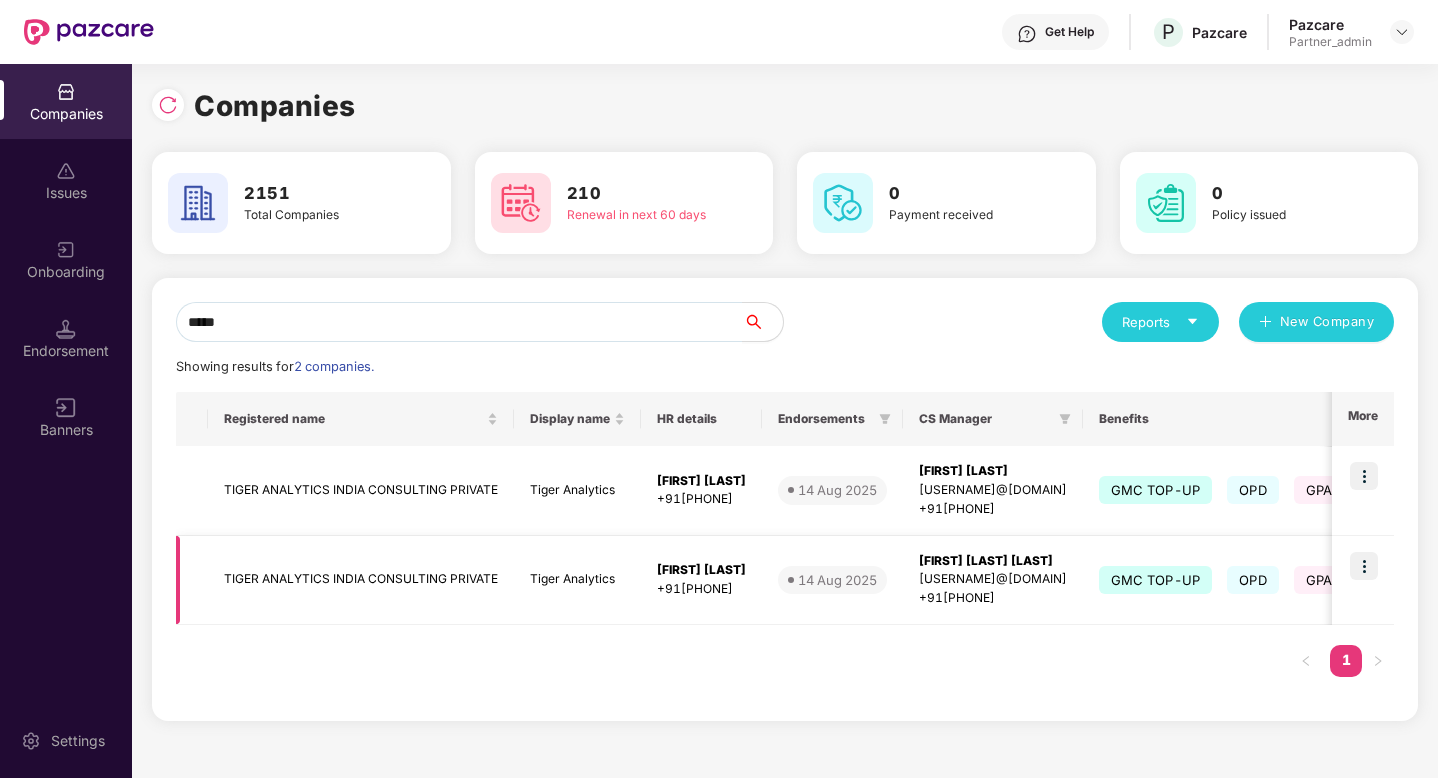 click on "TIGER ANALYTICS INDIA CONSULTING PRIVATE" at bounding box center [361, 581] 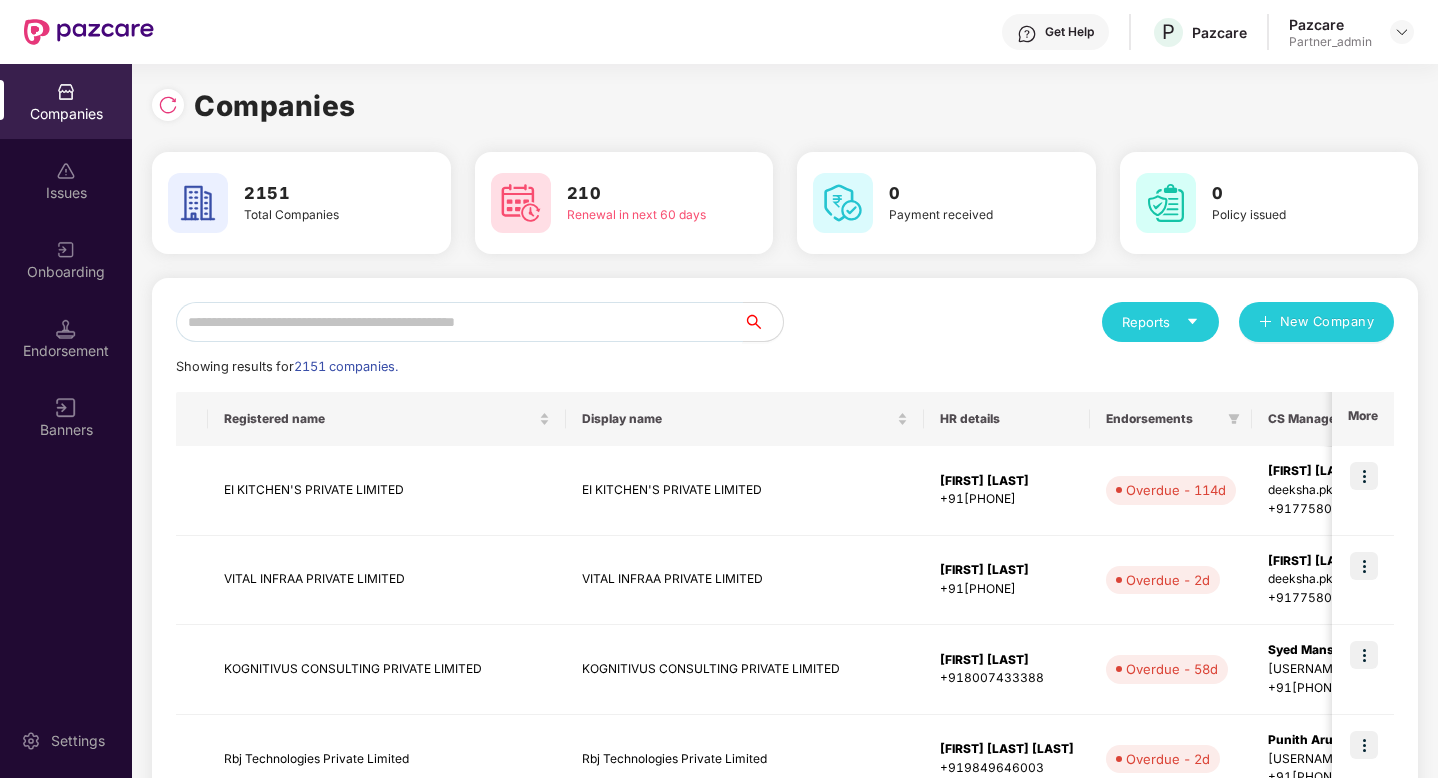 click at bounding box center [459, 322] 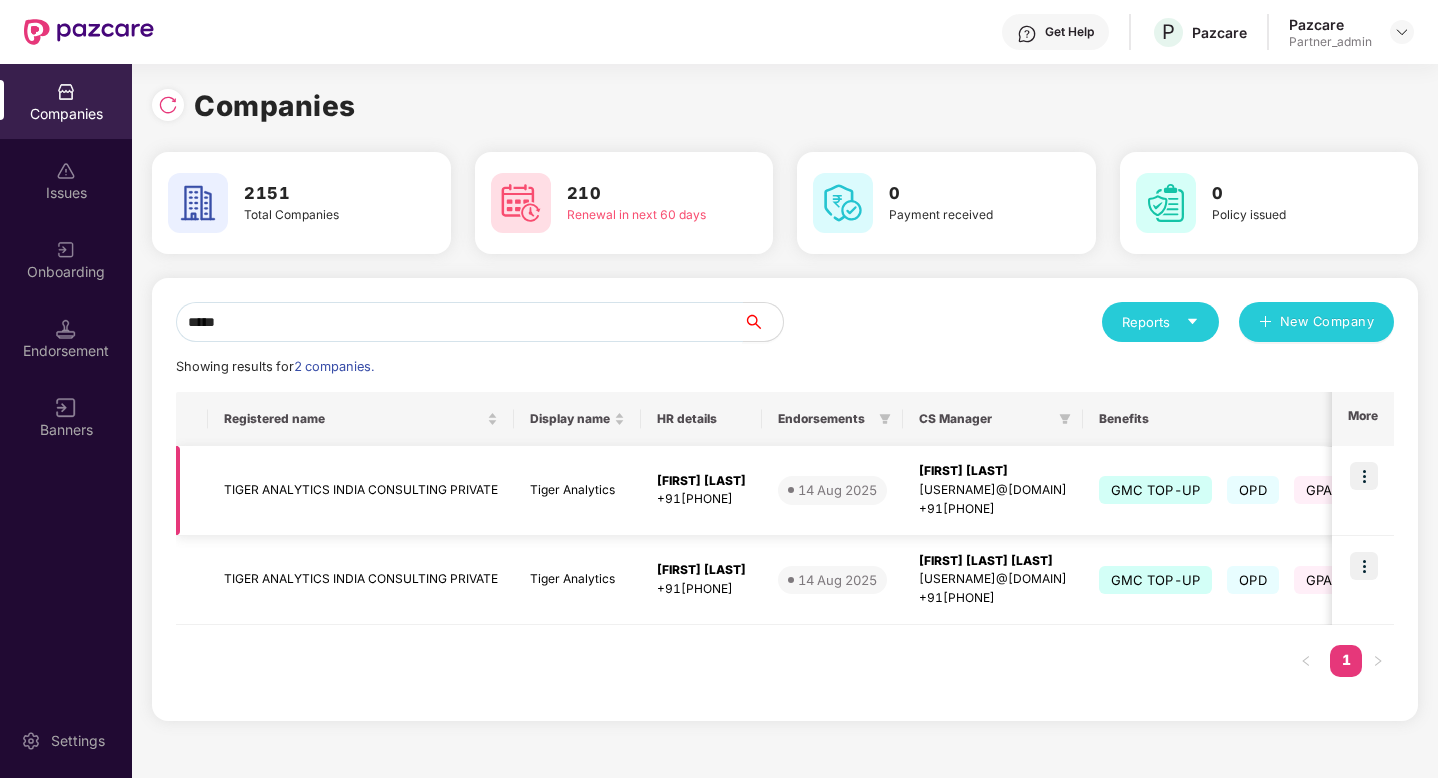 type on "*****" 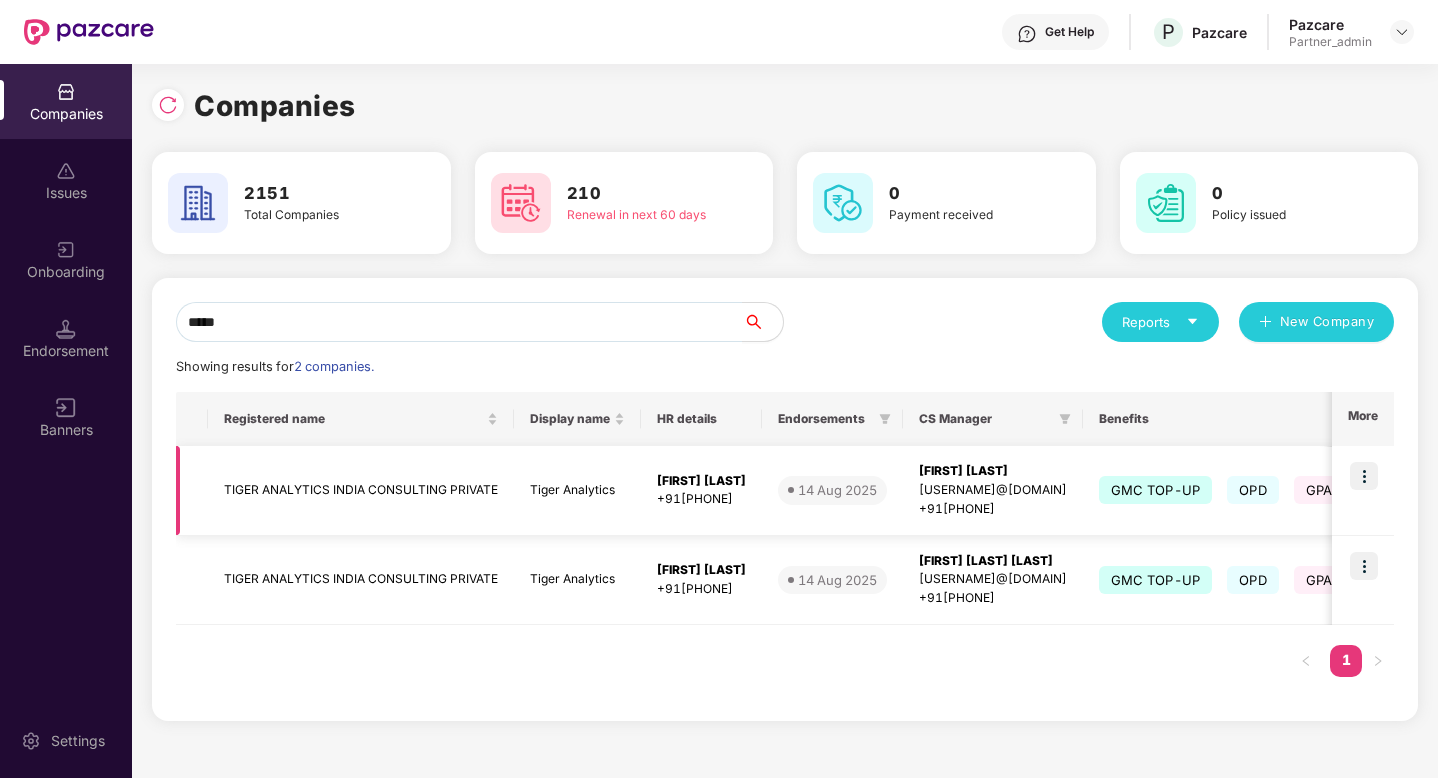 click at bounding box center [1364, 476] 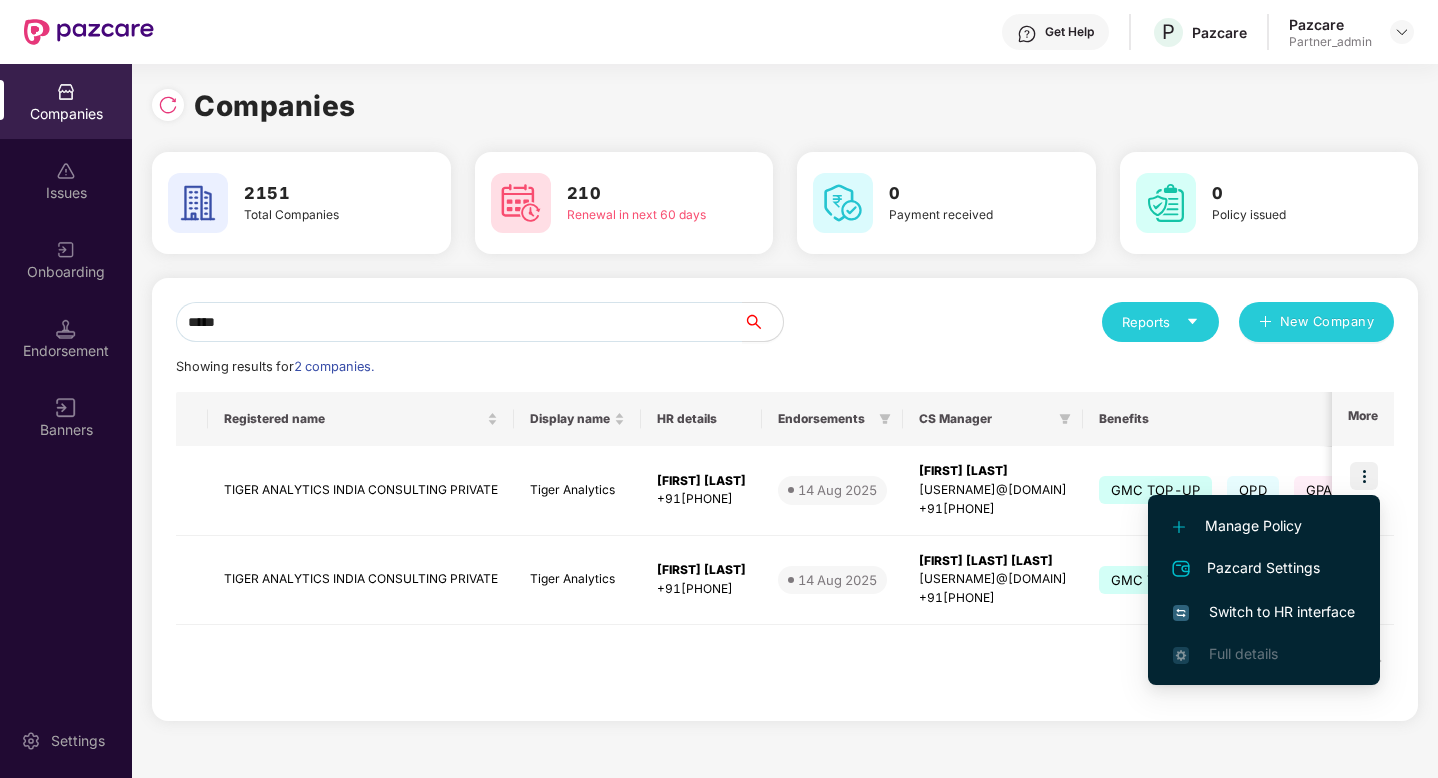 click on "Switch to HR interface" at bounding box center (1264, 612) 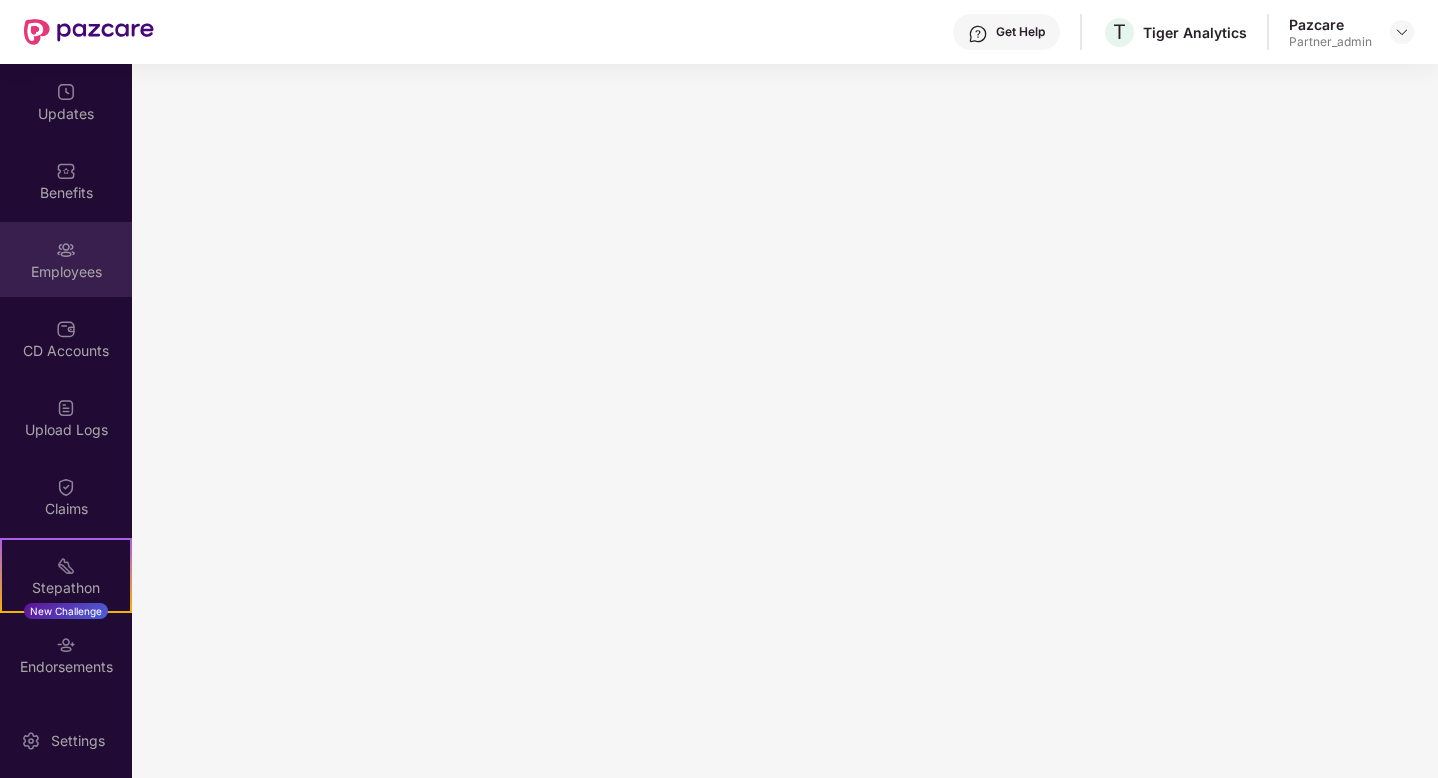 click on "Employees" at bounding box center [66, 259] 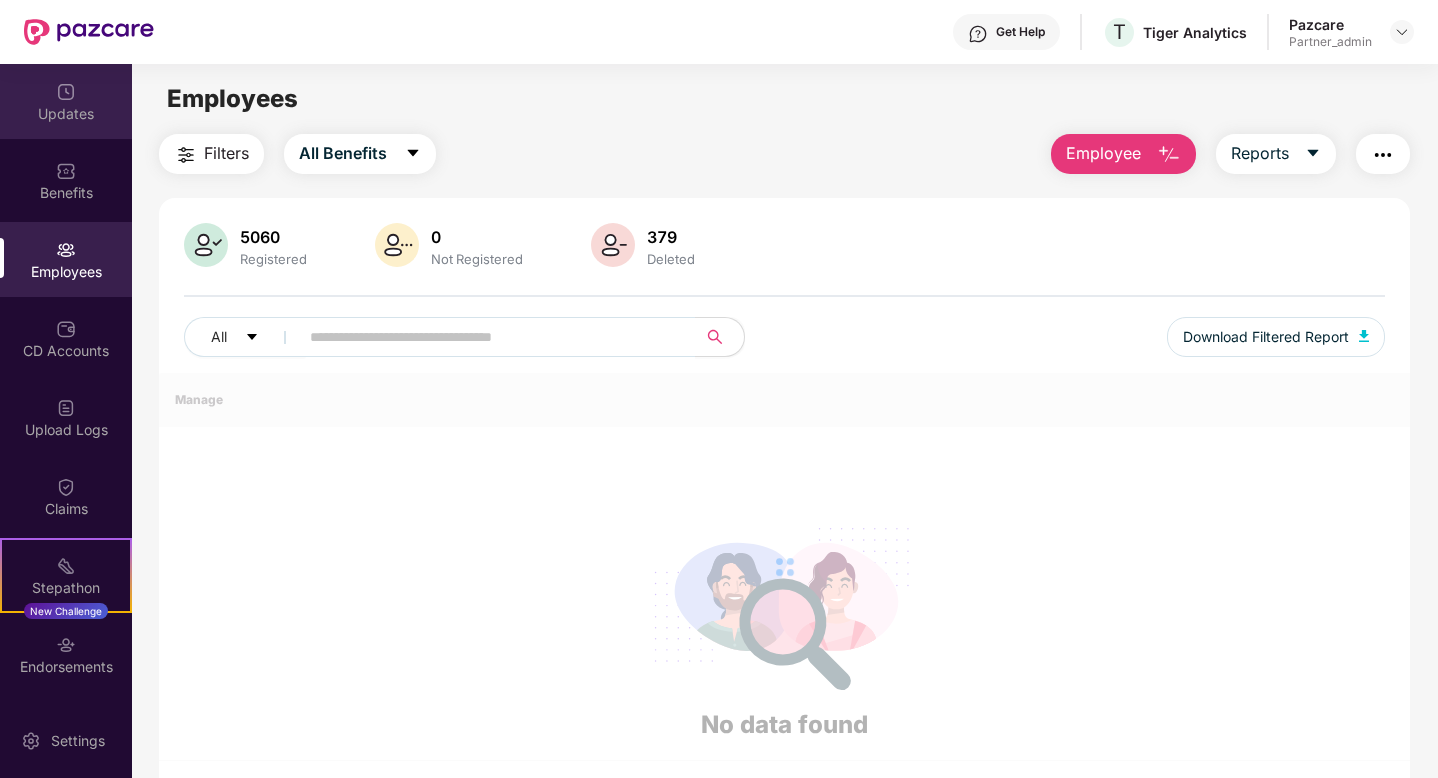 click on "Updates" at bounding box center [66, 114] 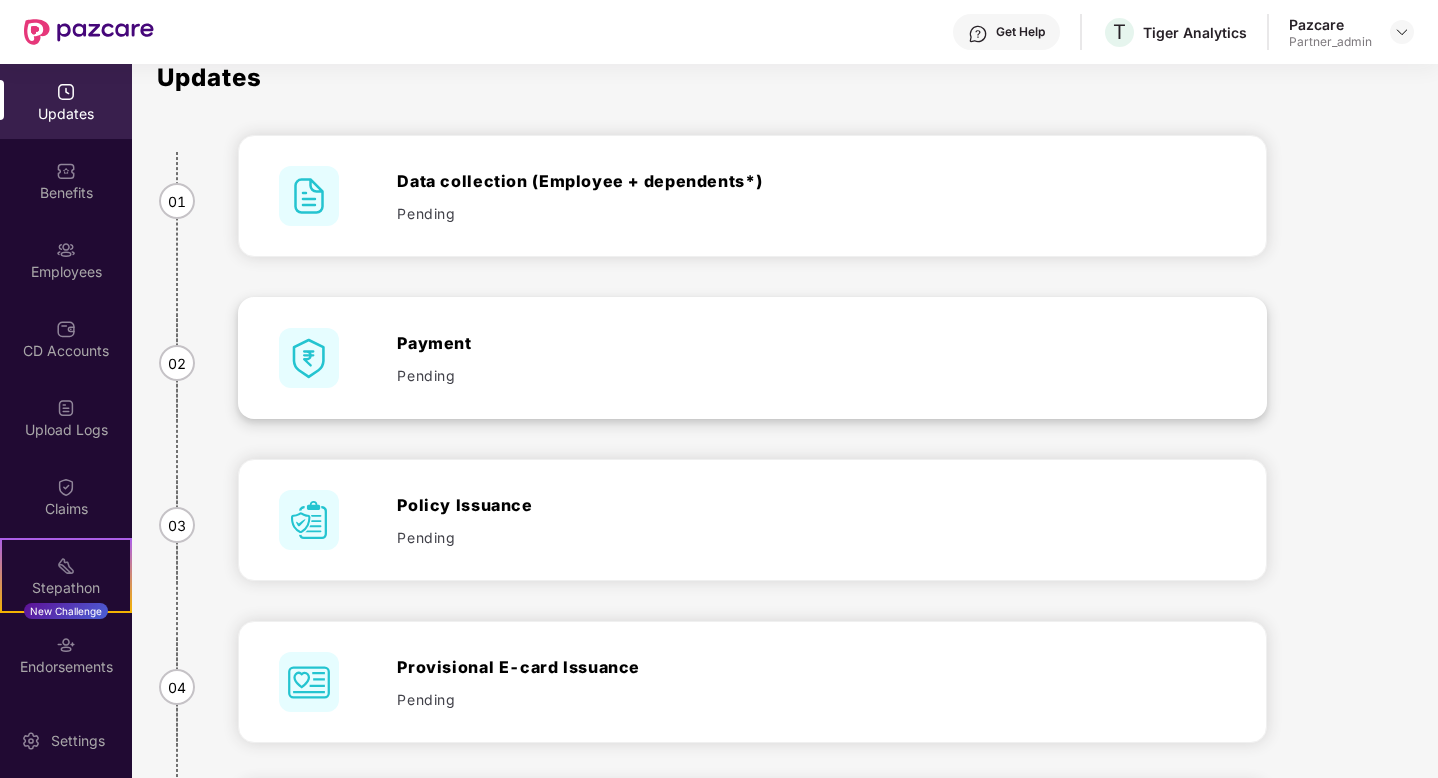 scroll, scrollTop: 0, scrollLeft: 0, axis: both 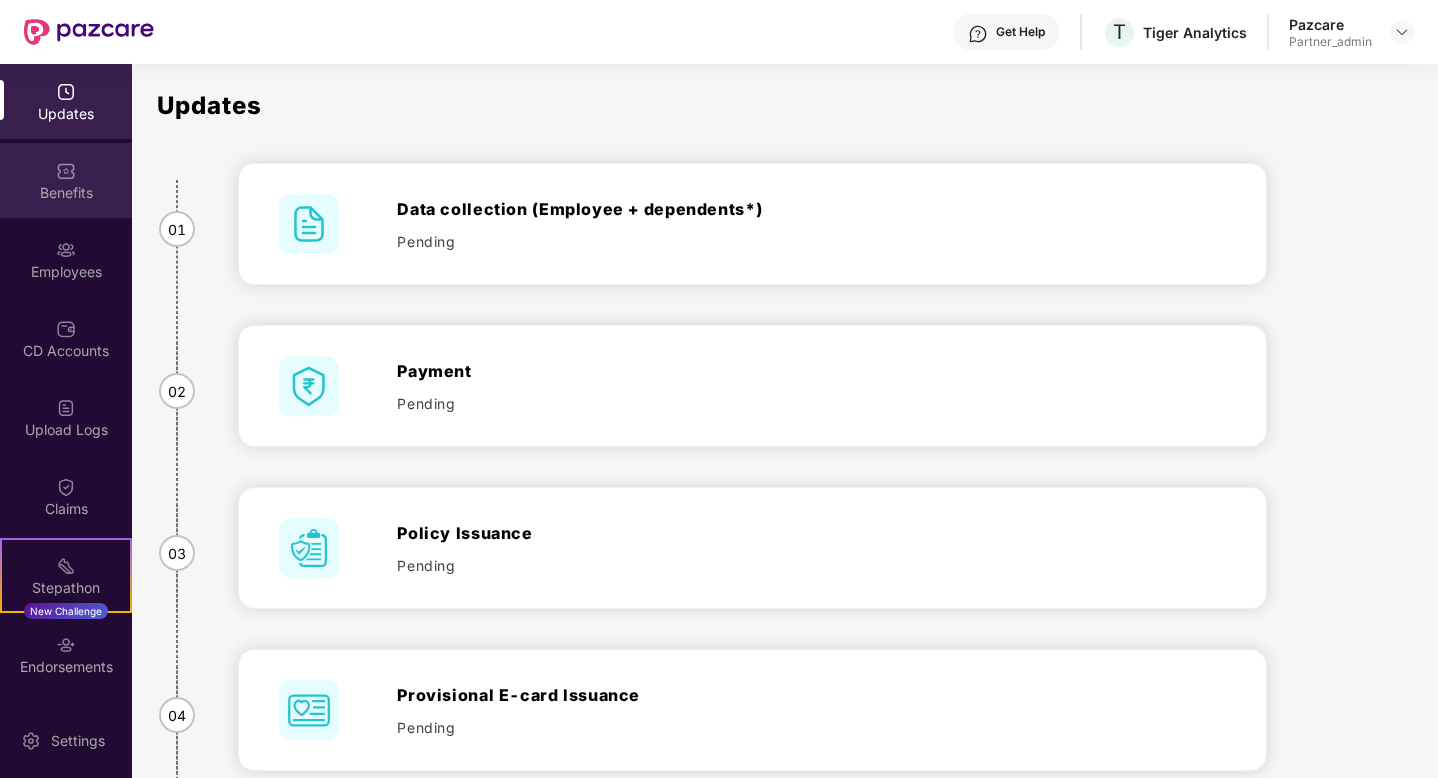 click on "Benefits" at bounding box center [66, 193] 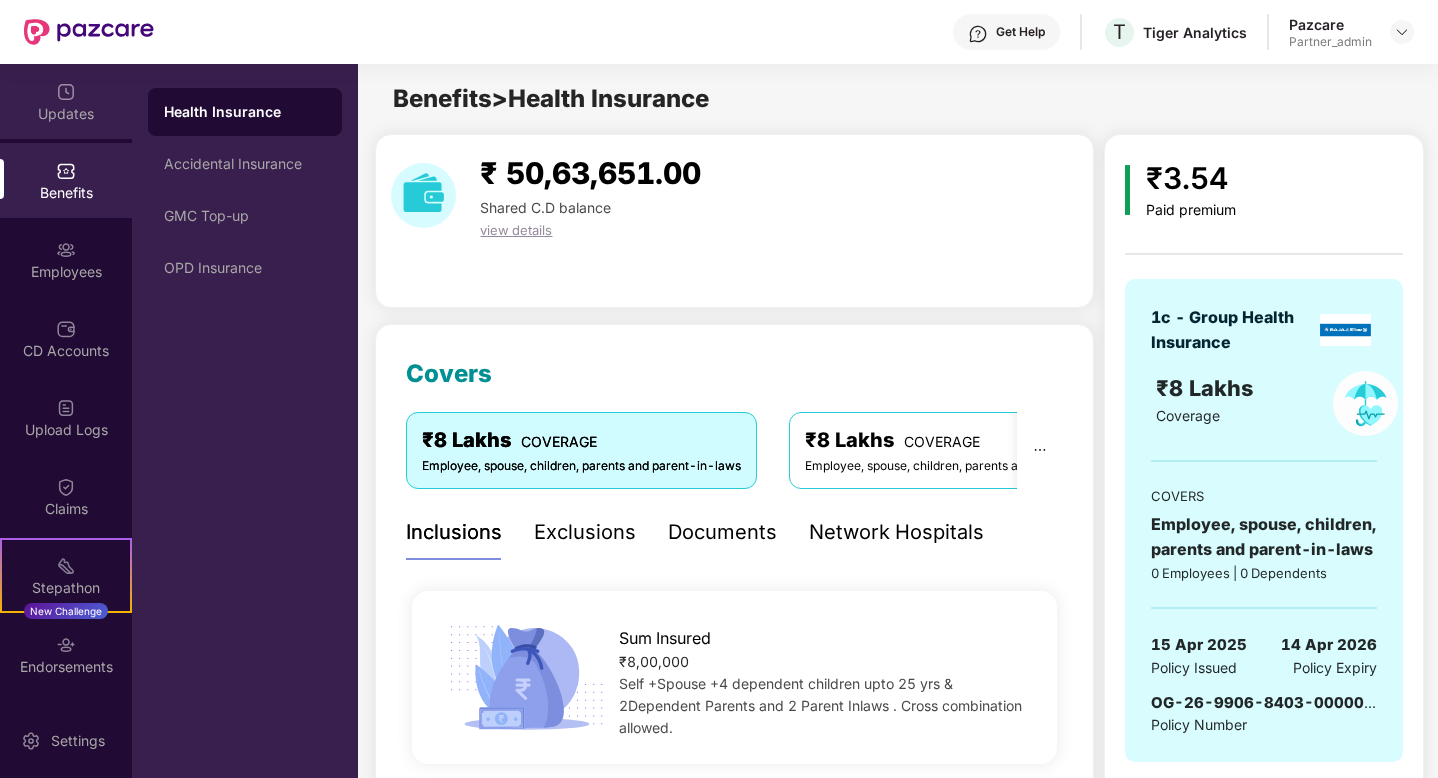 click at bounding box center [66, 92] 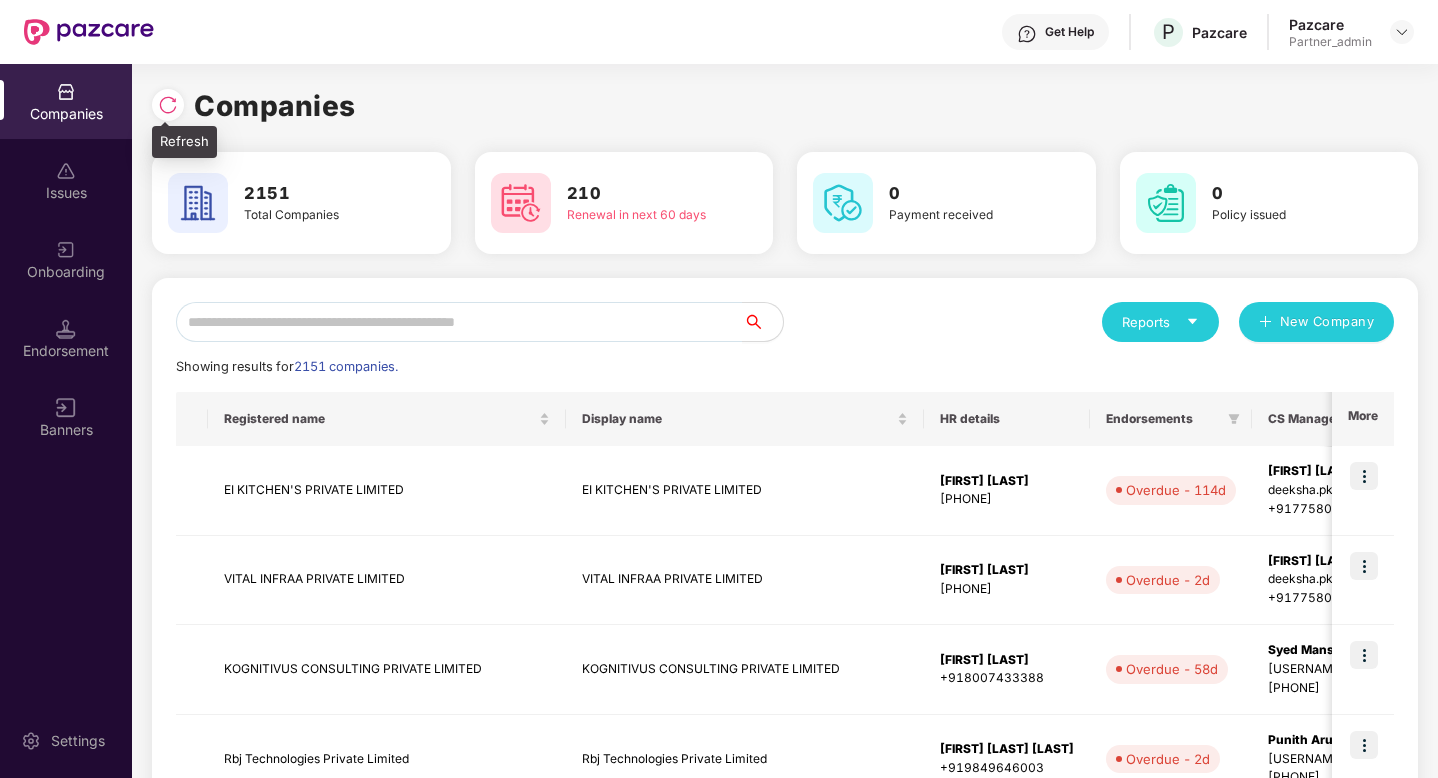 click at bounding box center [168, 105] 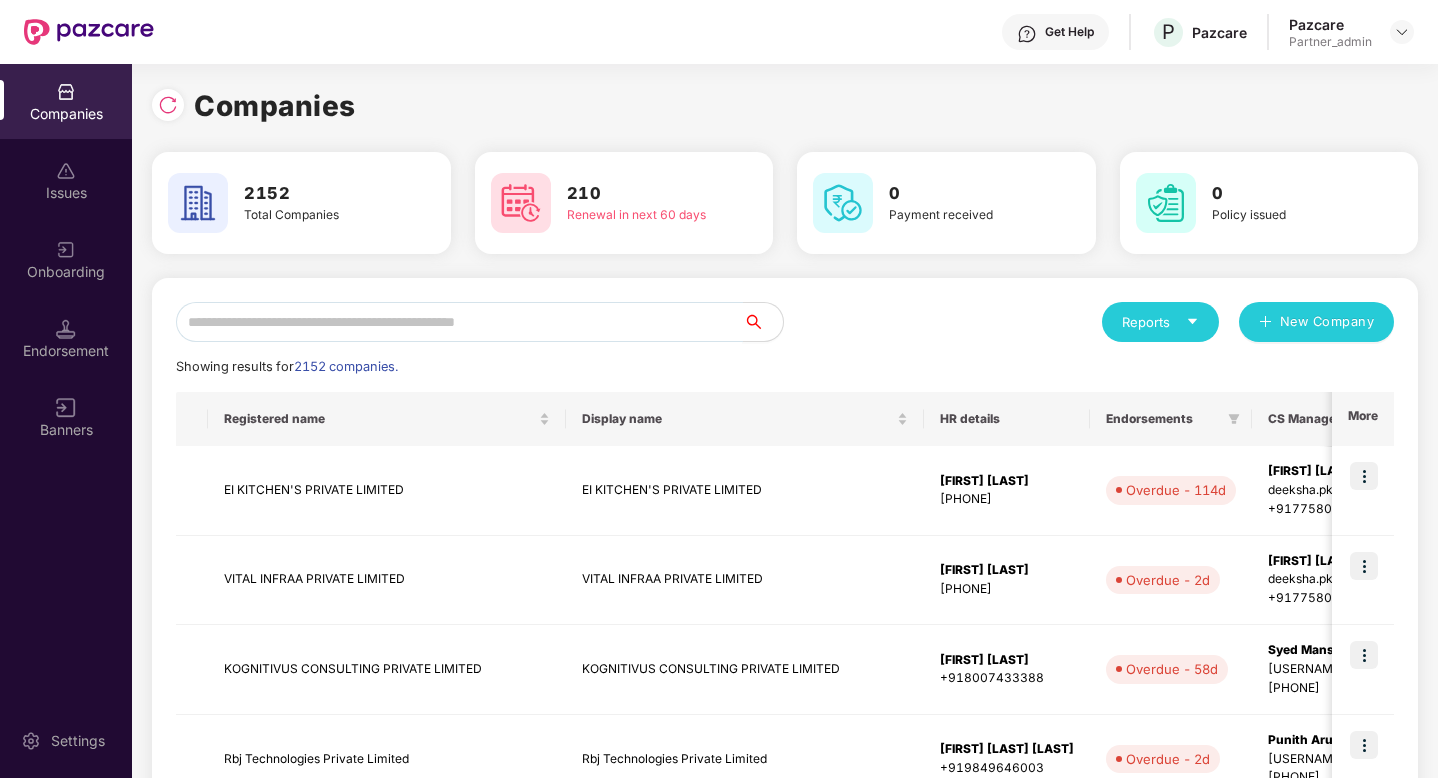 click at bounding box center (459, 322) 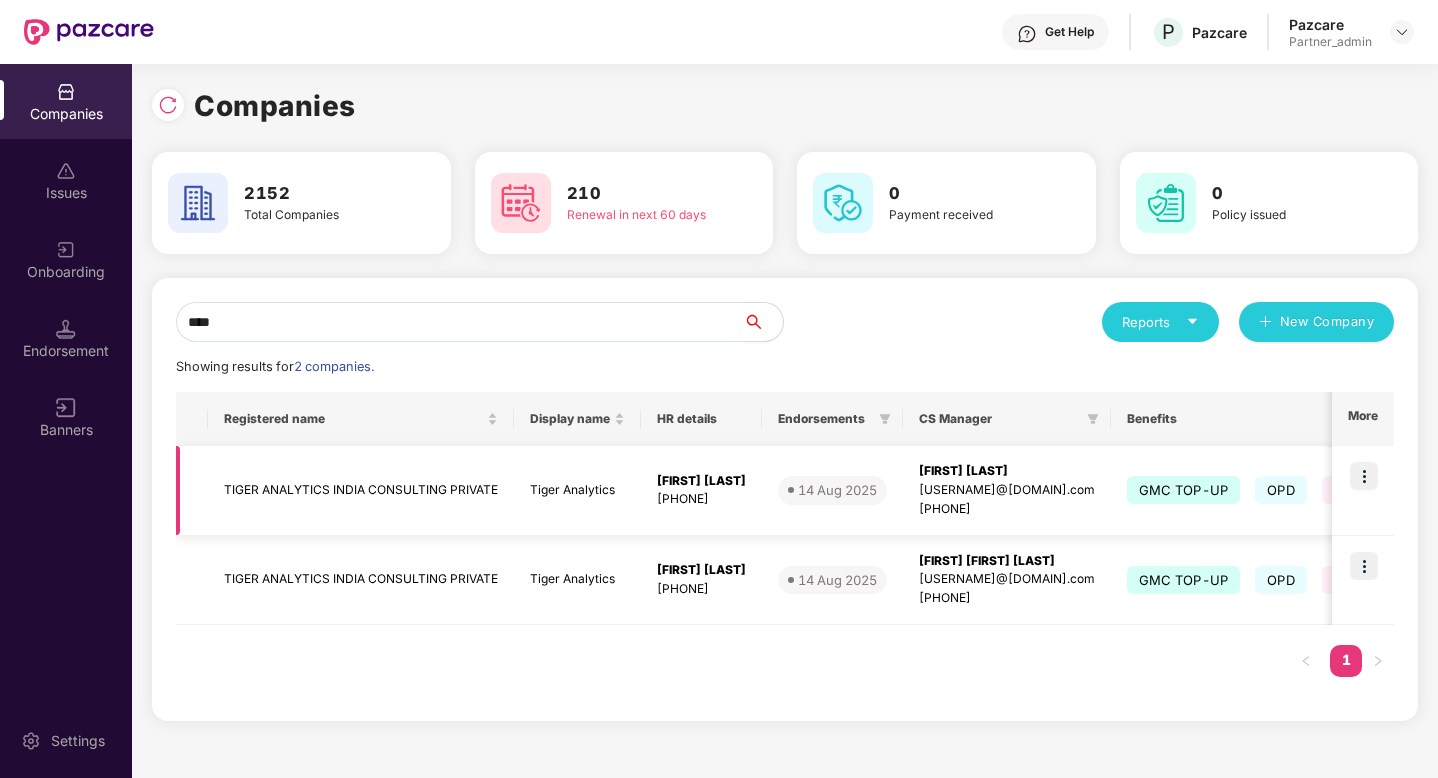 type on "****" 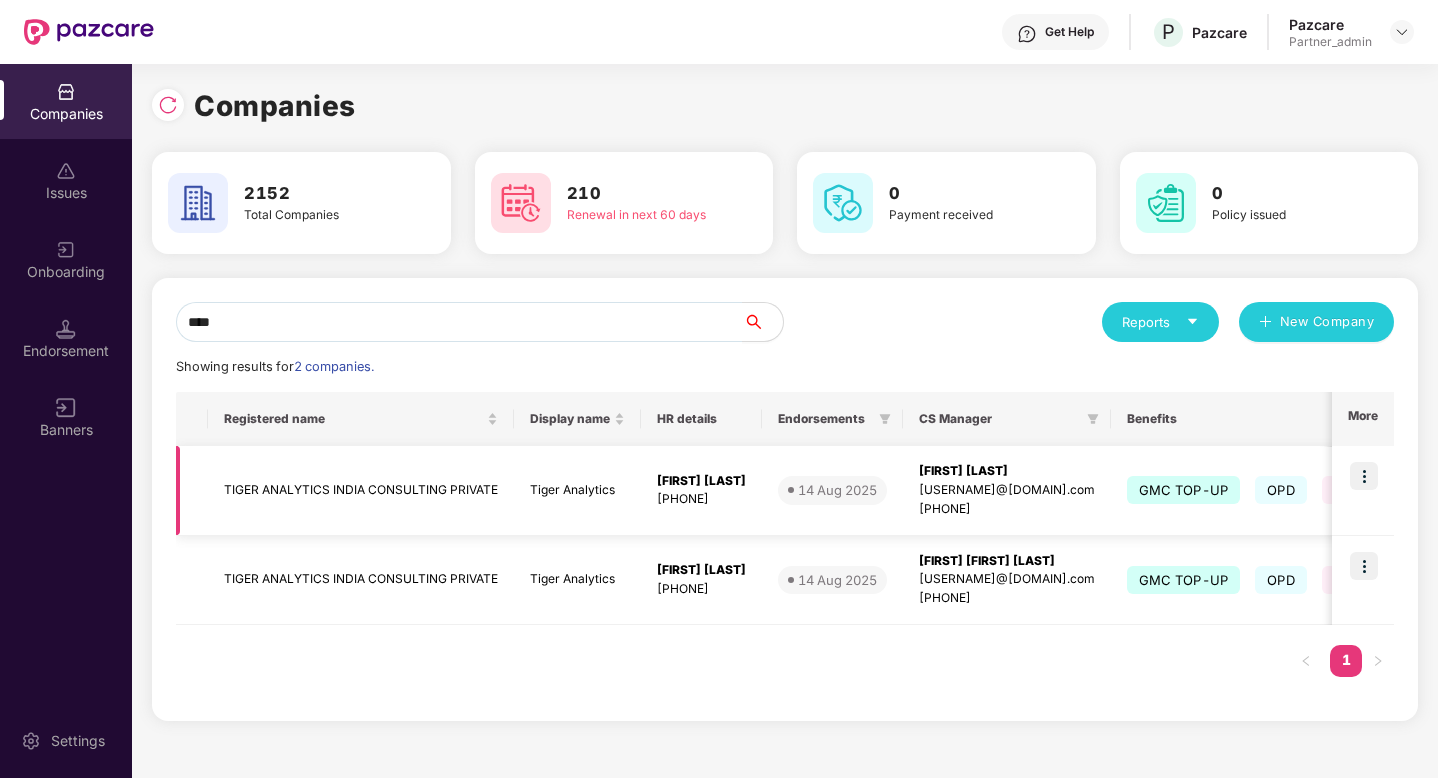 click at bounding box center [1364, 476] 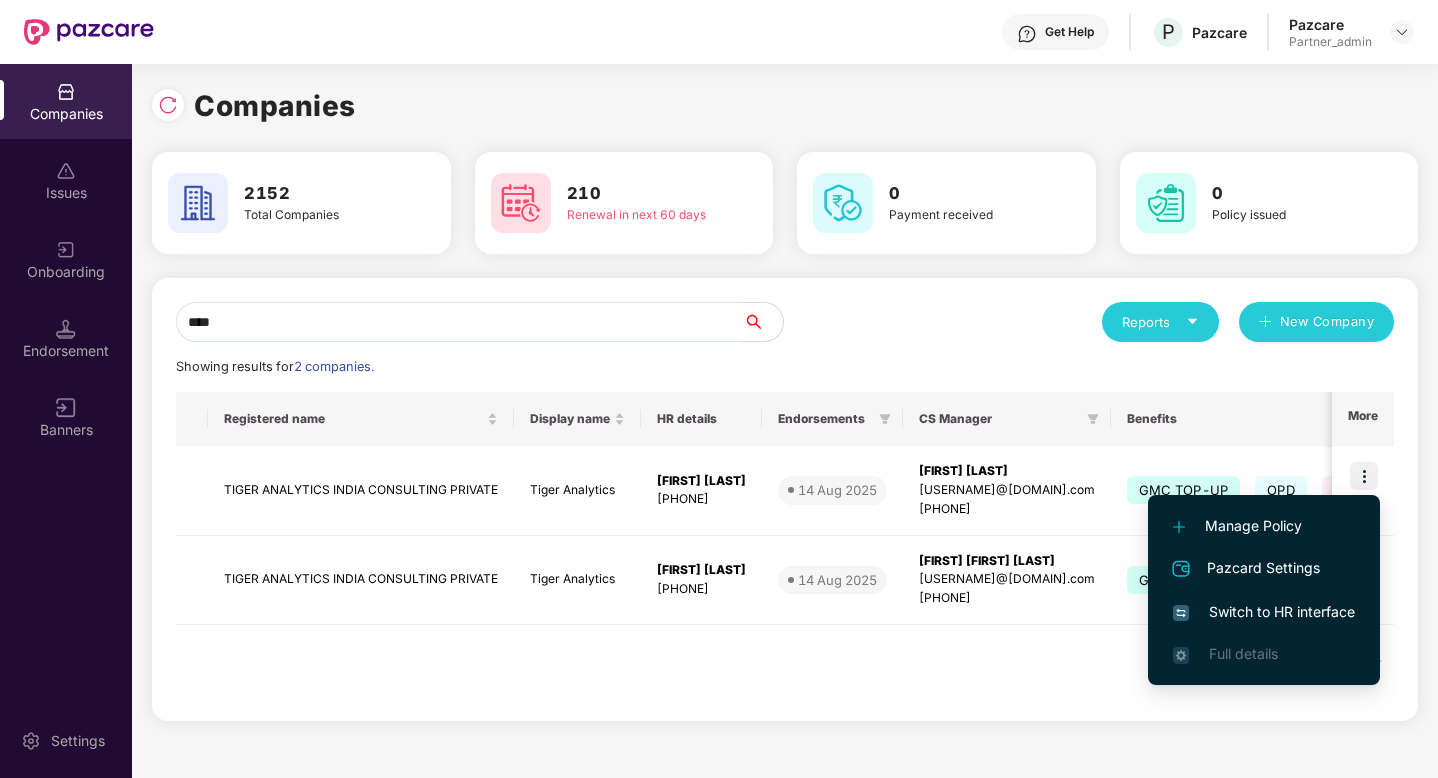 click on "Switch to HR interface" at bounding box center [1264, 612] 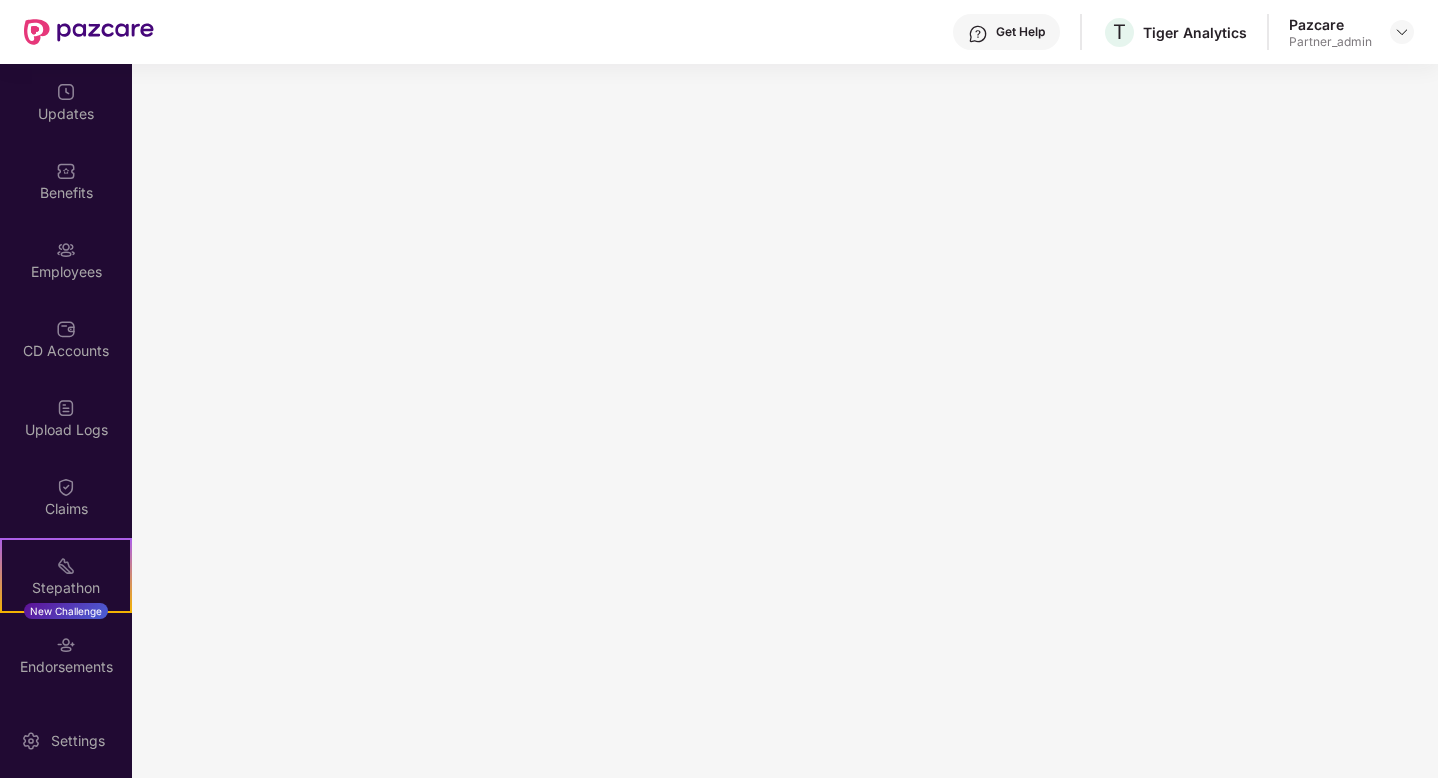 click on "Updates" at bounding box center [66, 114] 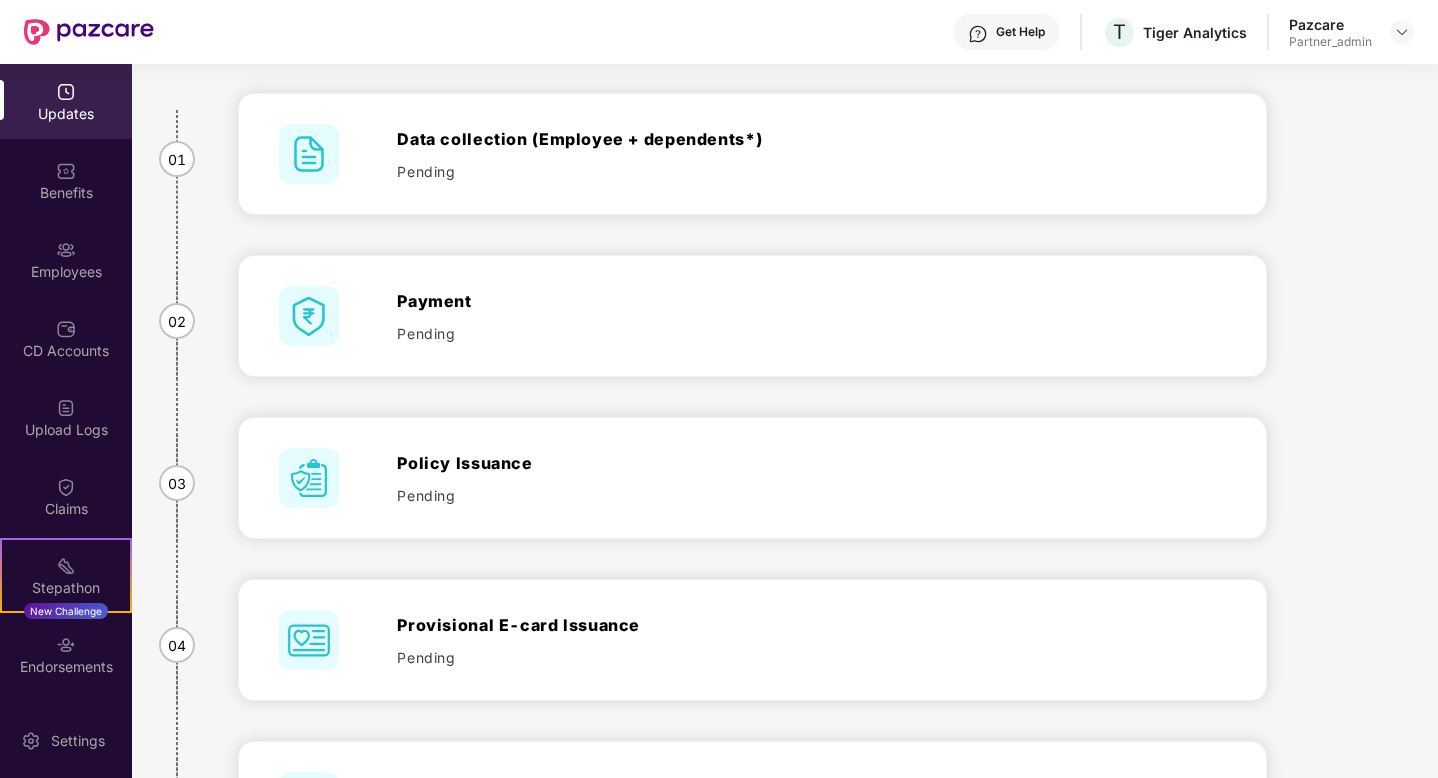 scroll, scrollTop: 0, scrollLeft: 0, axis: both 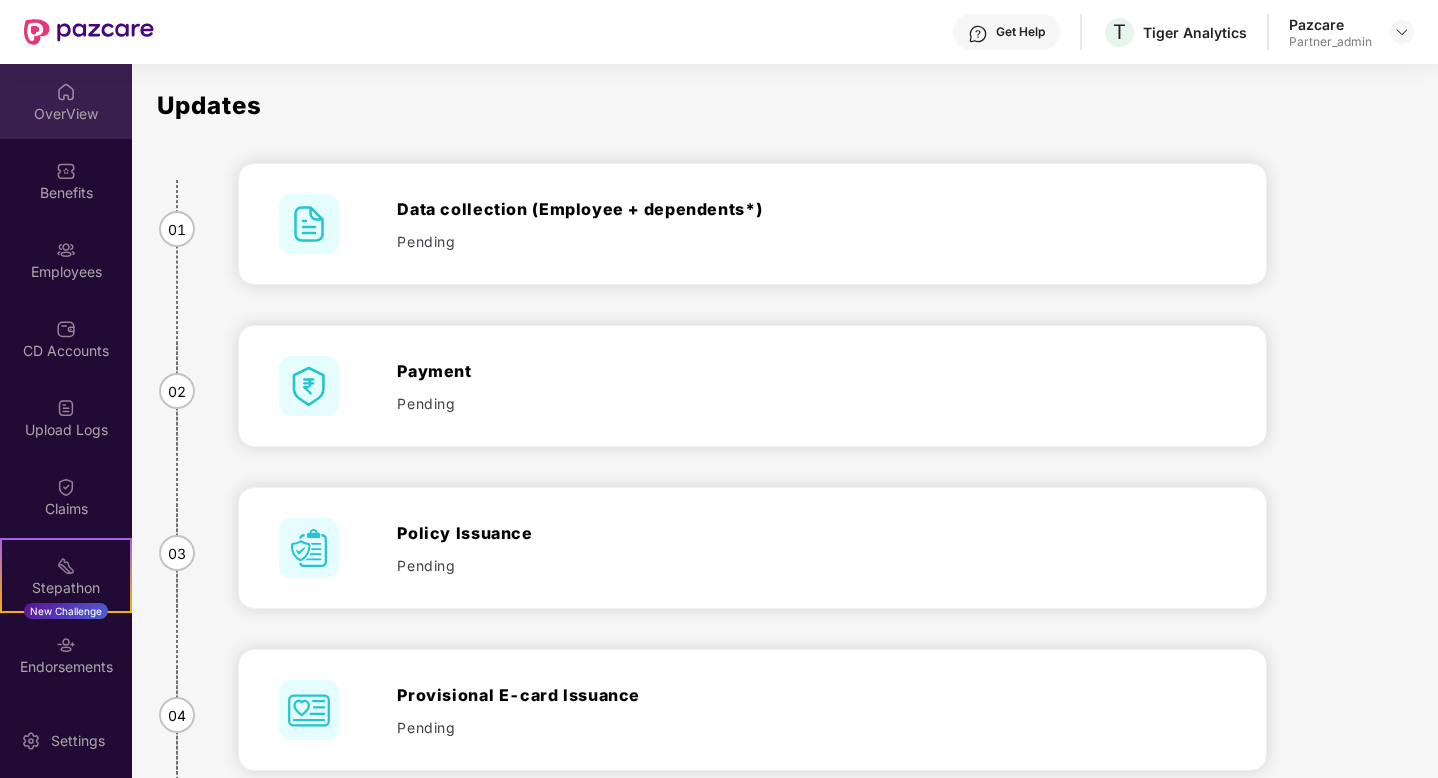 click on "OverView" at bounding box center [66, 101] 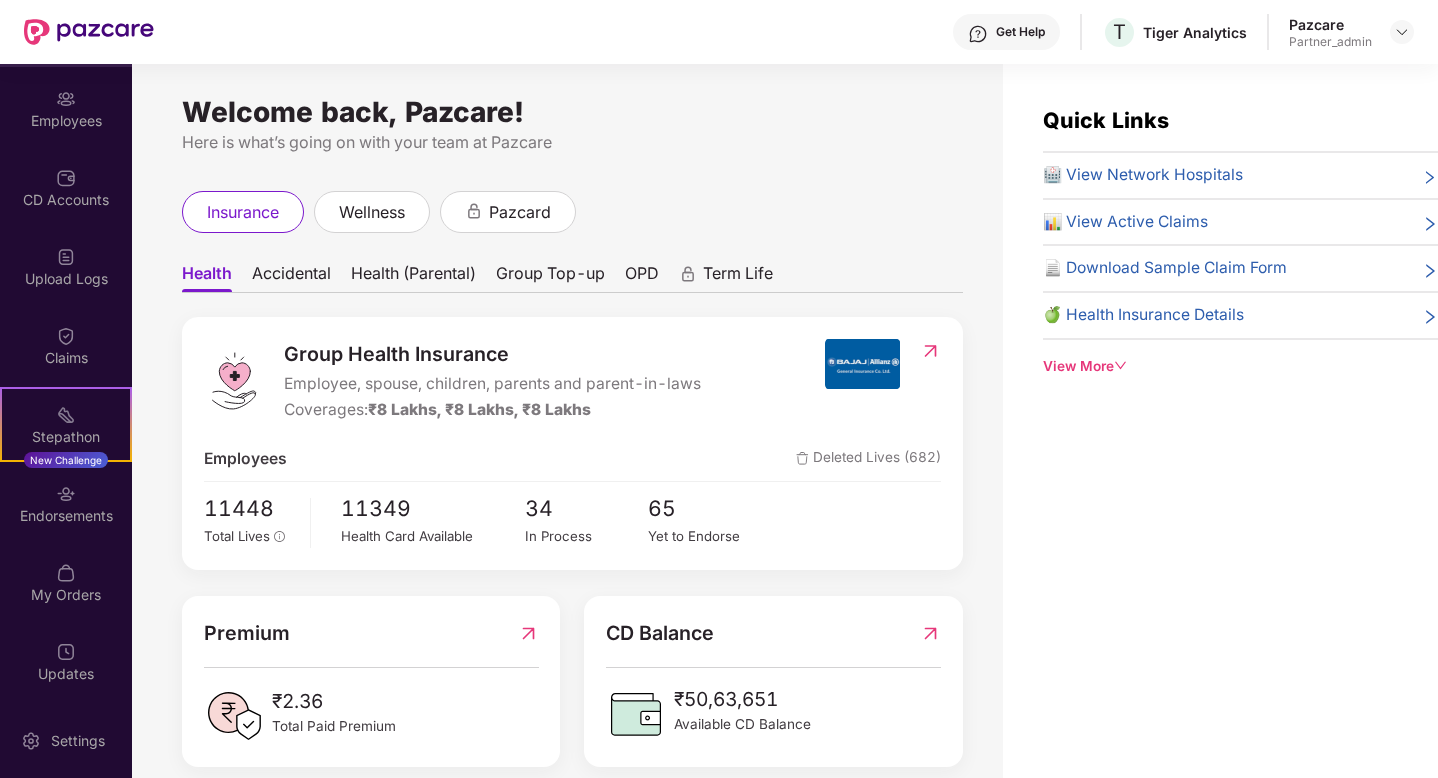 scroll, scrollTop: 0, scrollLeft: 0, axis: both 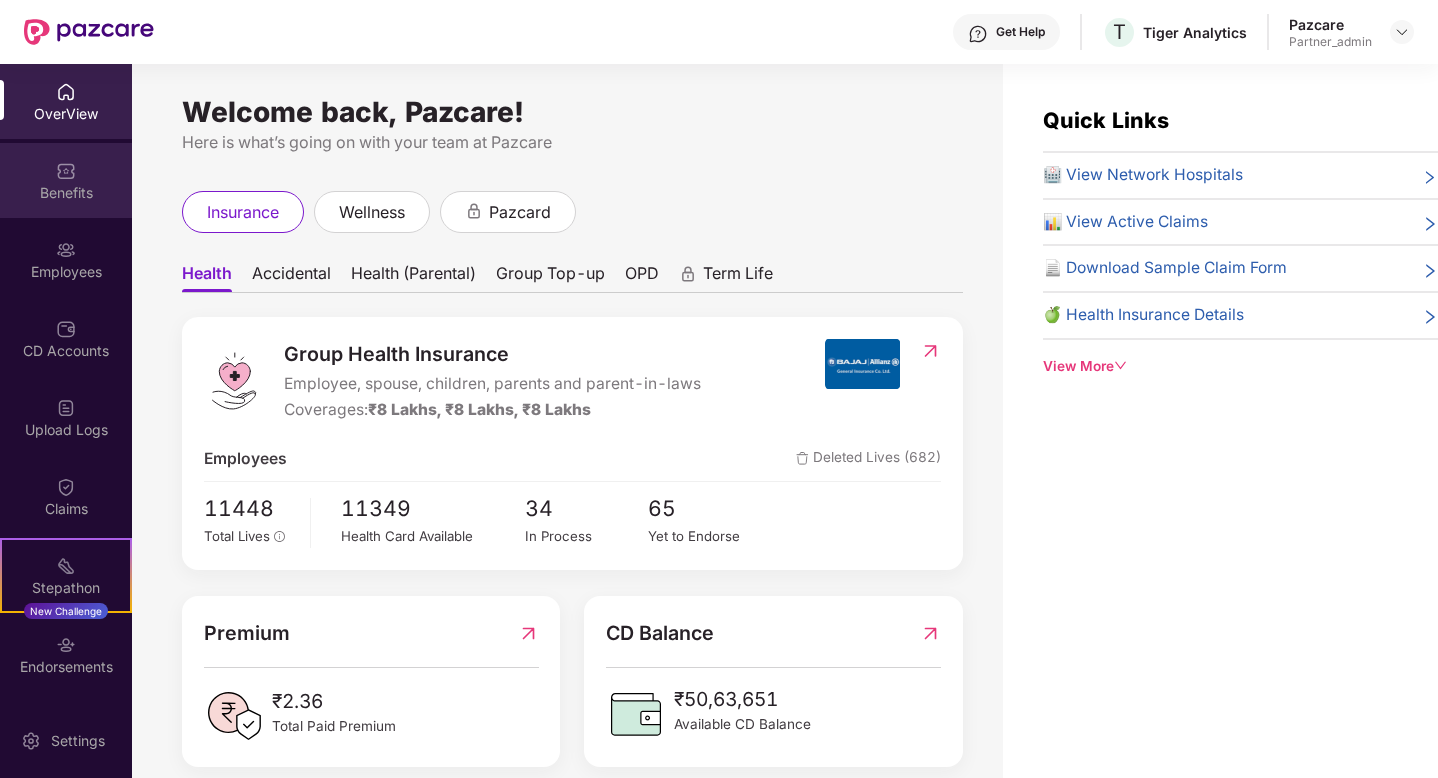 click on "Benefits" at bounding box center [66, 193] 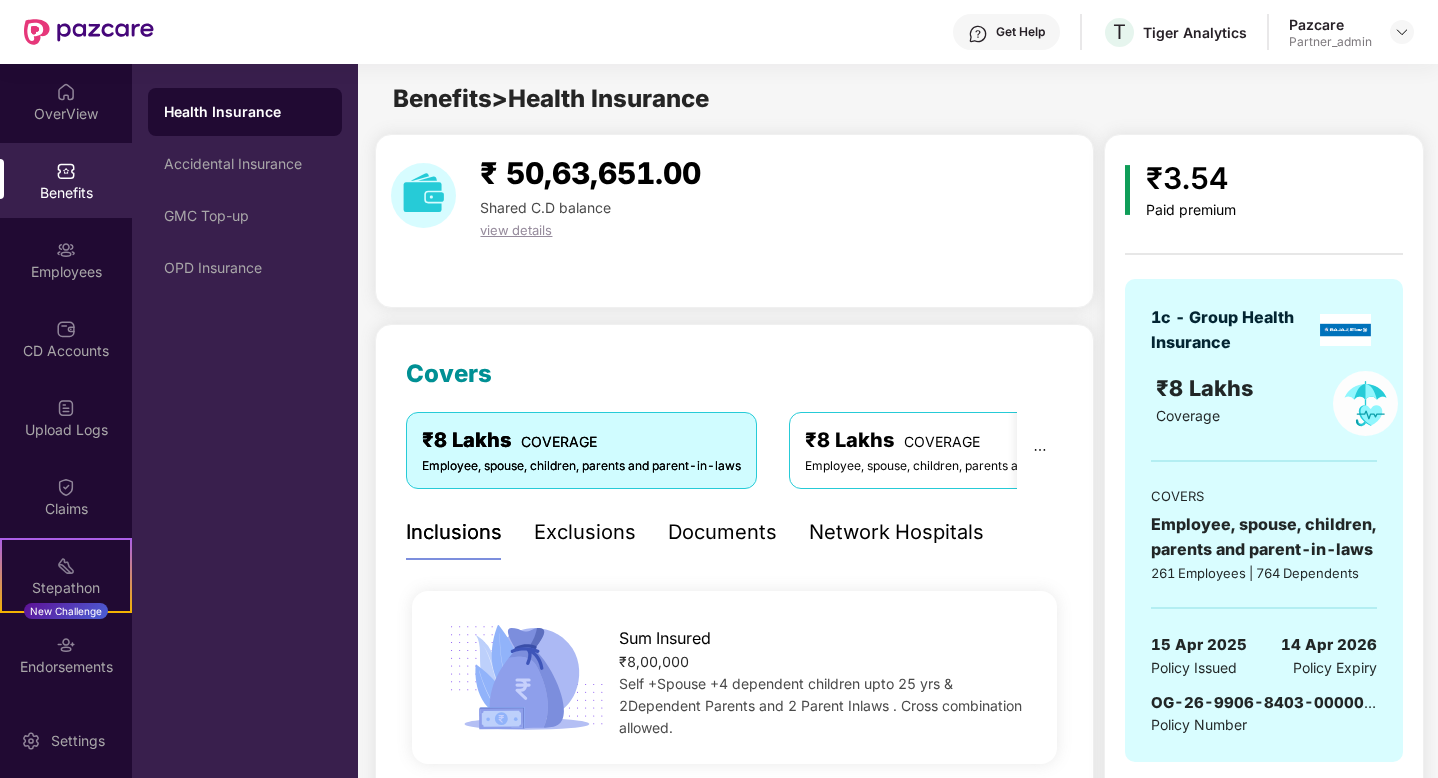 click on "Get Help T Tiger Analytics Pazcare Partner_admin" at bounding box center (784, 32) 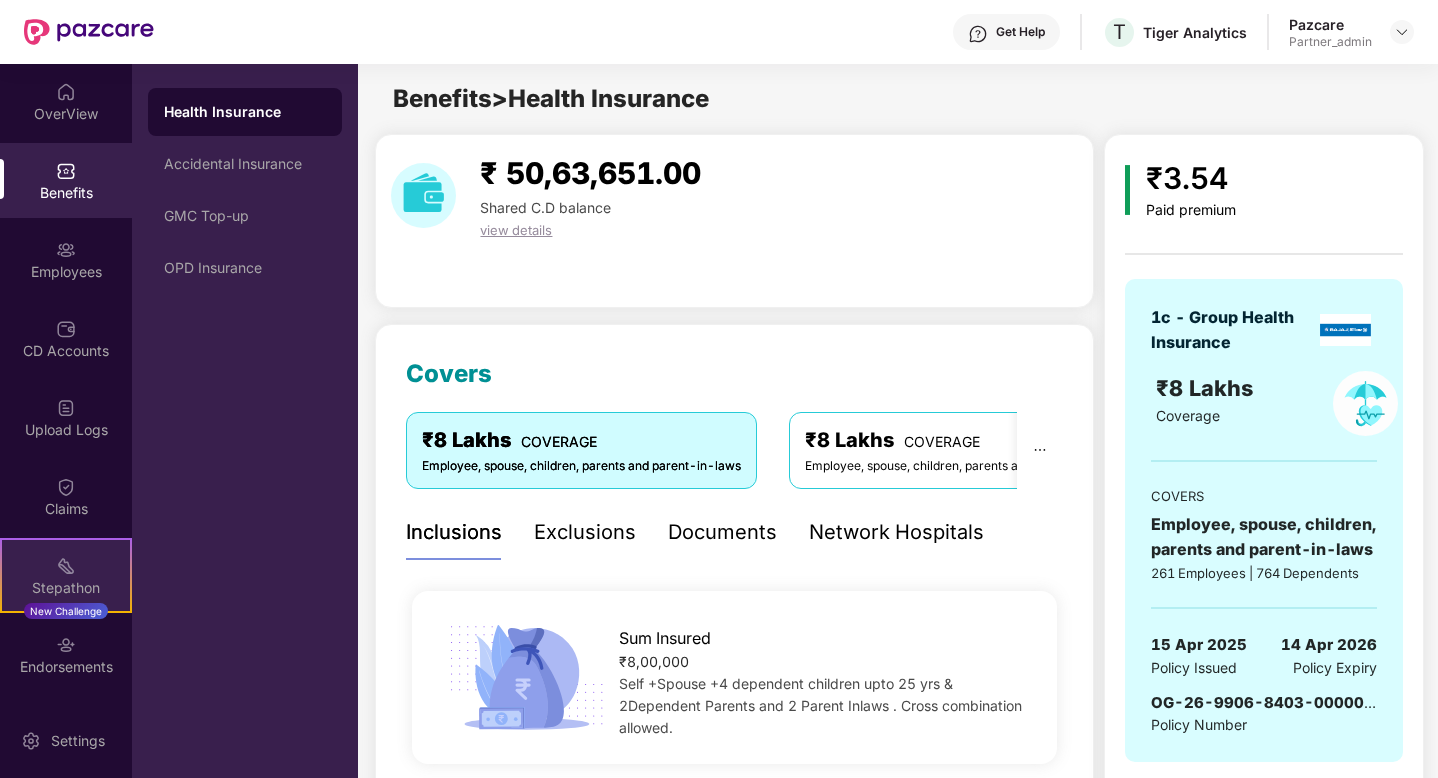 scroll, scrollTop: 151, scrollLeft: 0, axis: vertical 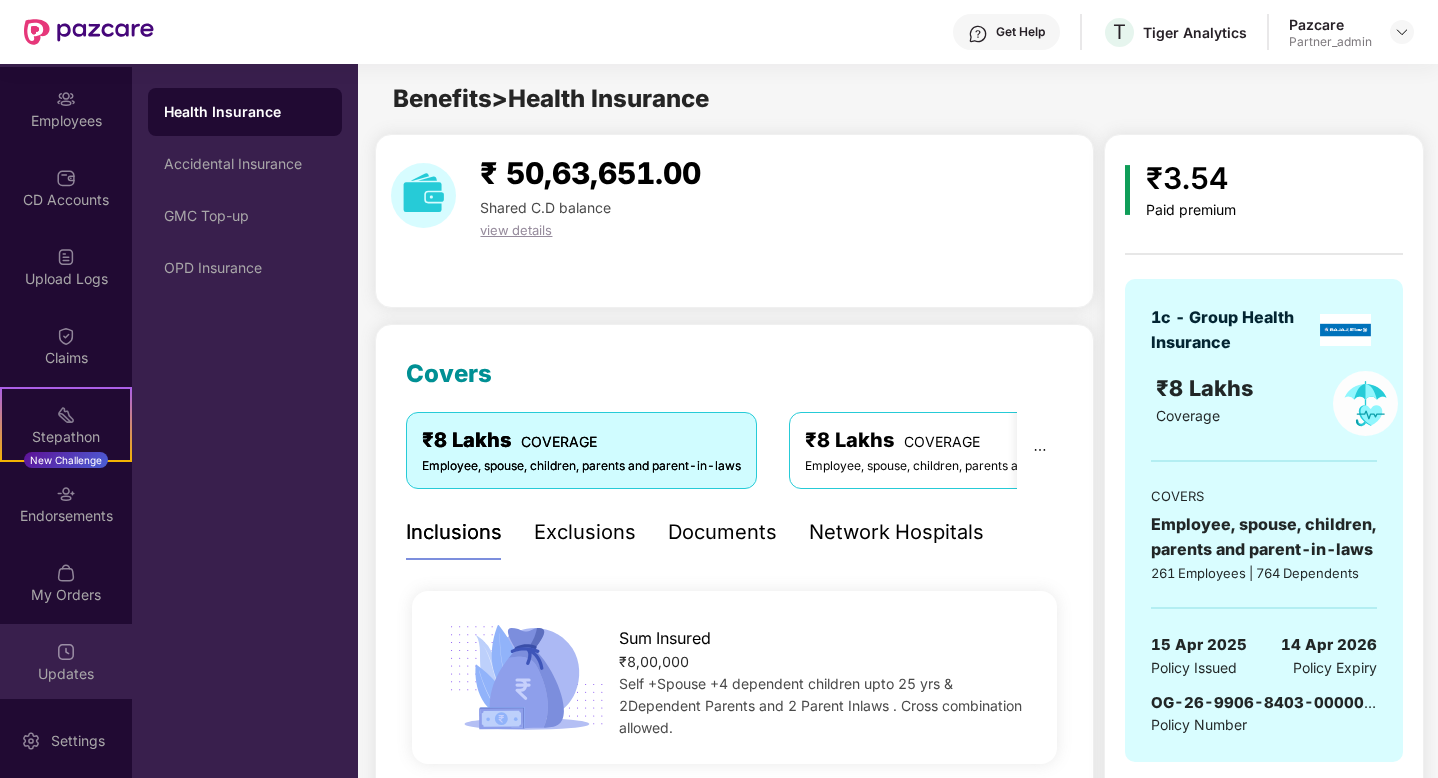 click on "Updates" at bounding box center (66, 674) 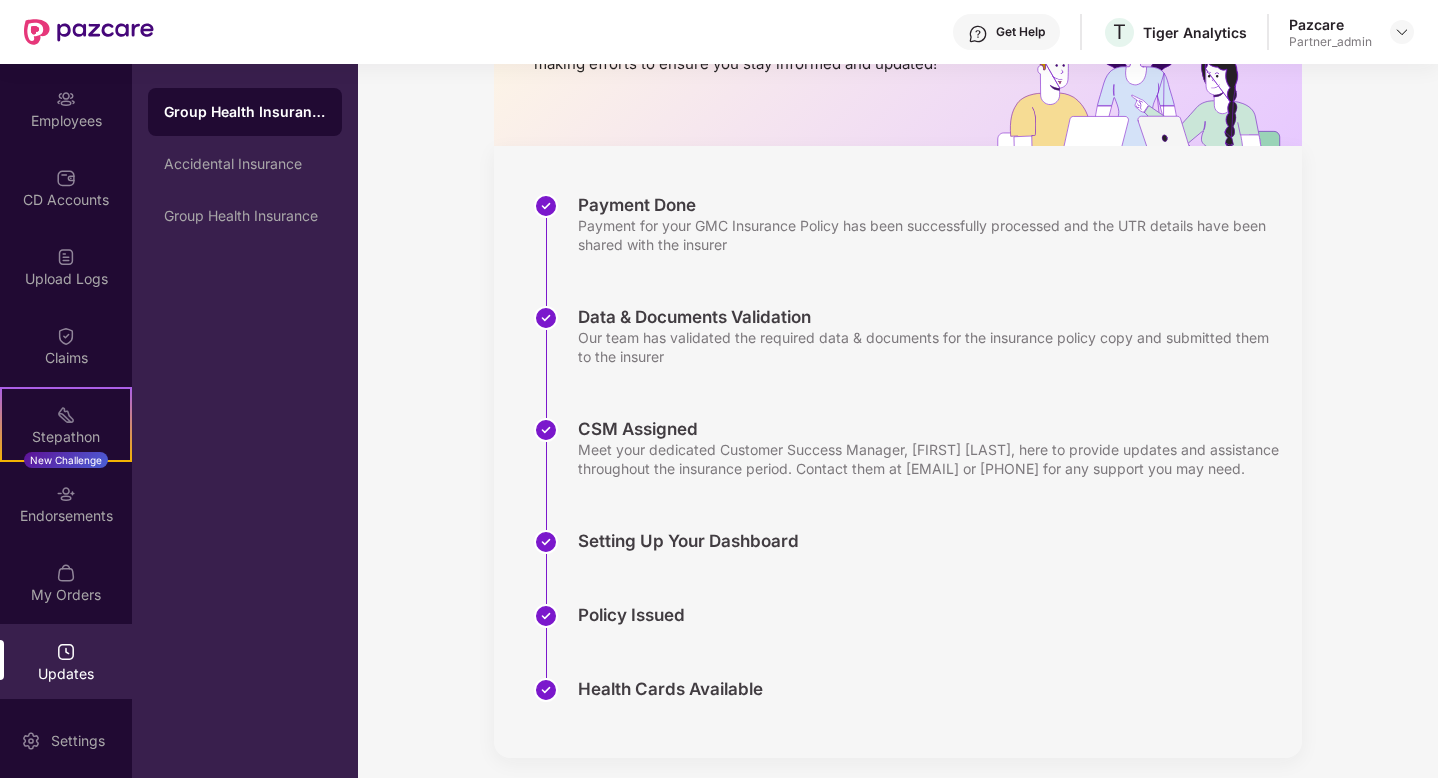 scroll, scrollTop: 226, scrollLeft: 0, axis: vertical 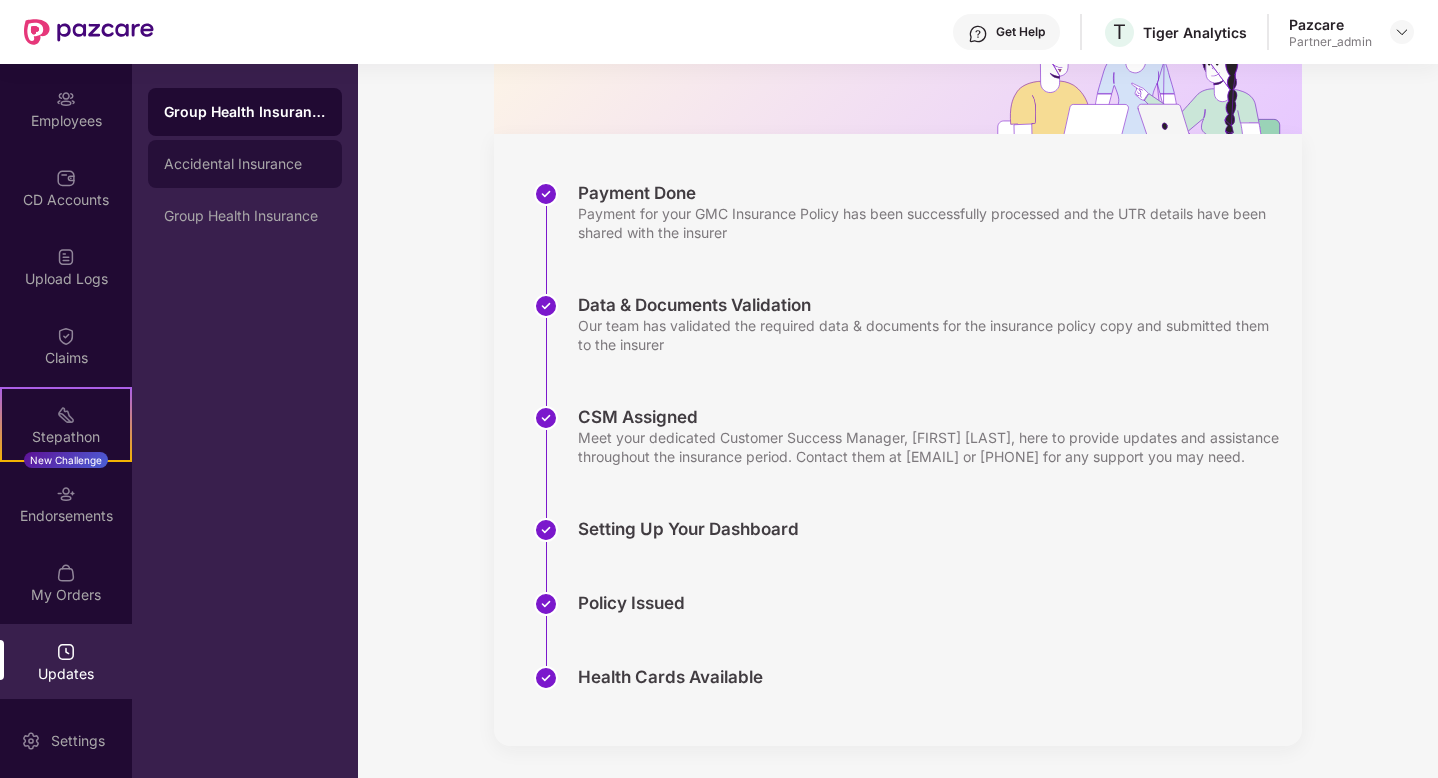 click on "Accidental Insurance" at bounding box center (245, 164) 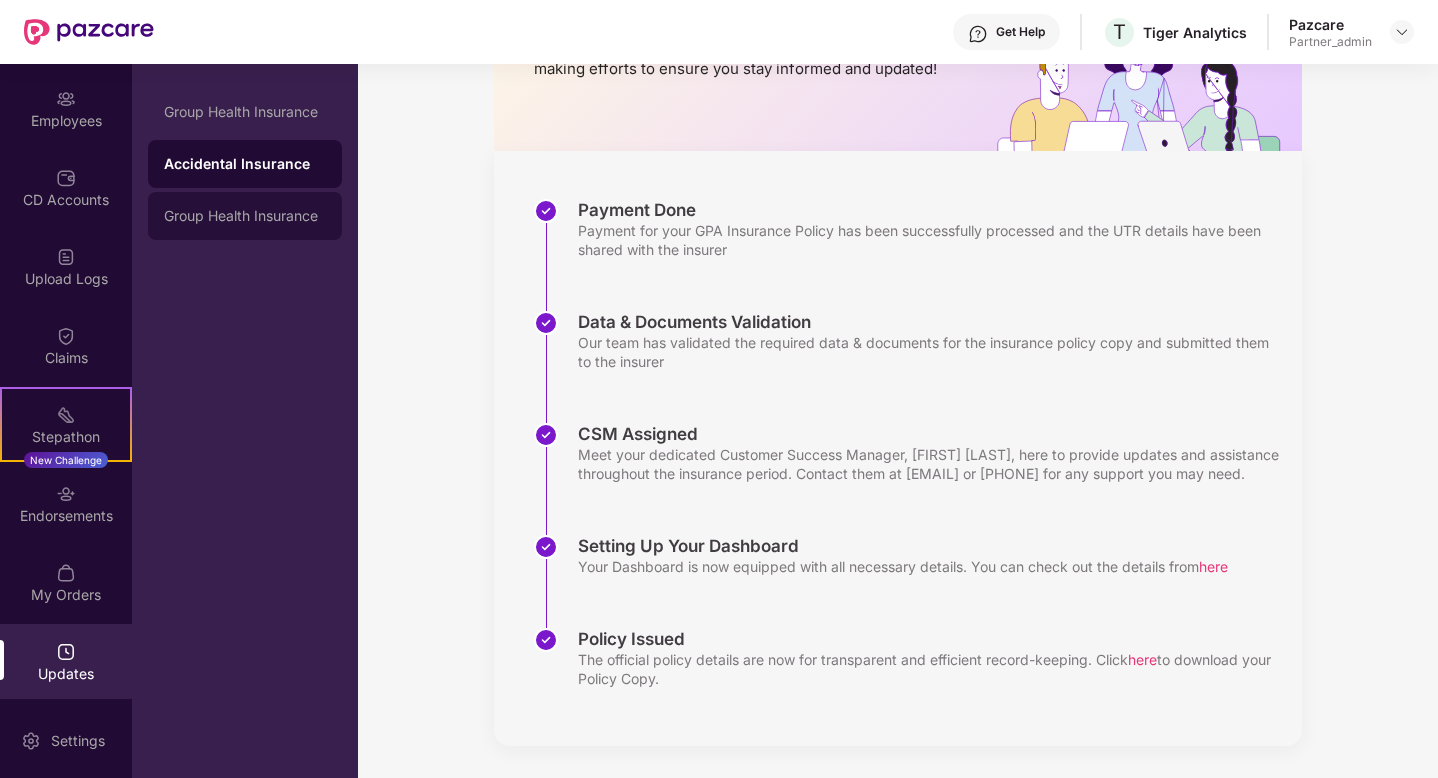 click on "Group Health Insurance" at bounding box center (245, 216) 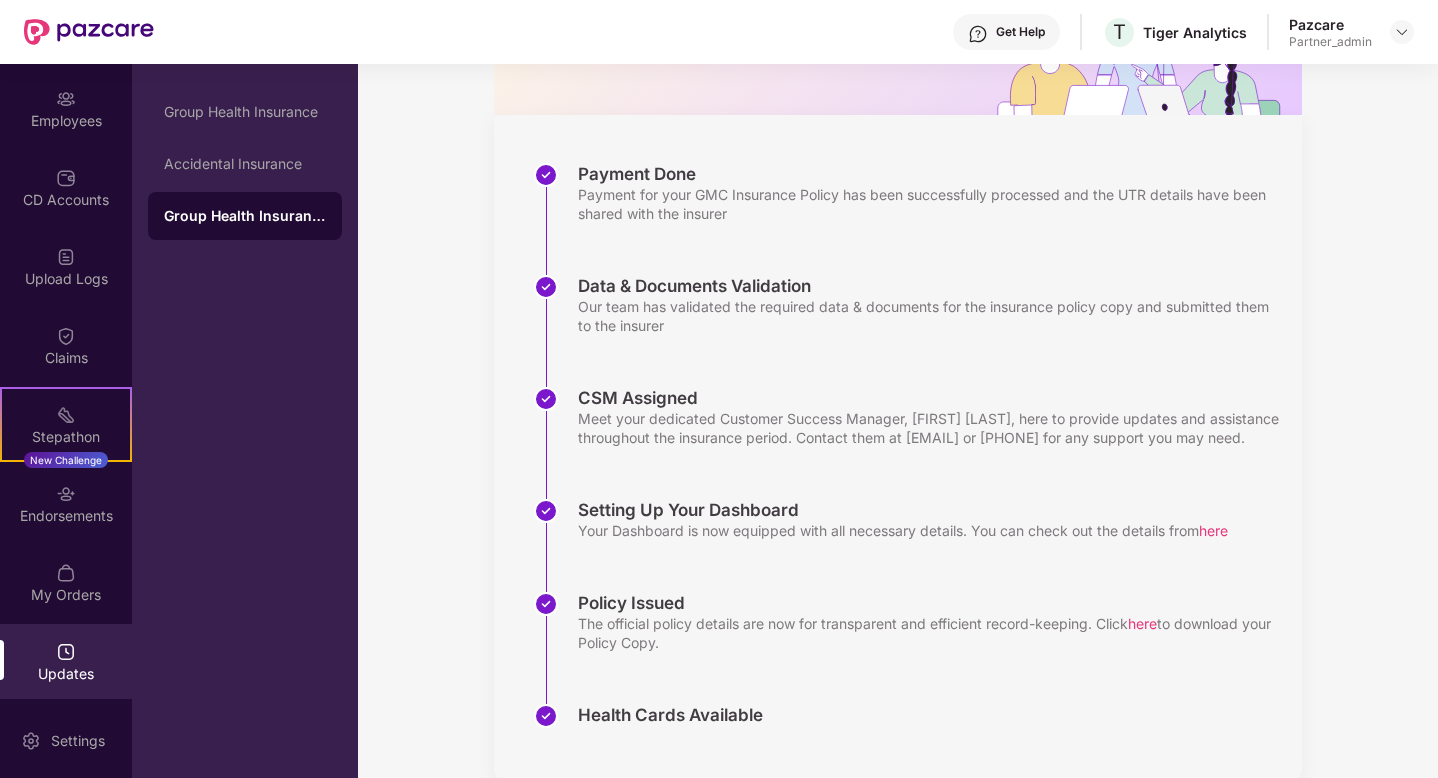 scroll, scrollTop: 283, scrollLeft: 0, axis: vertical 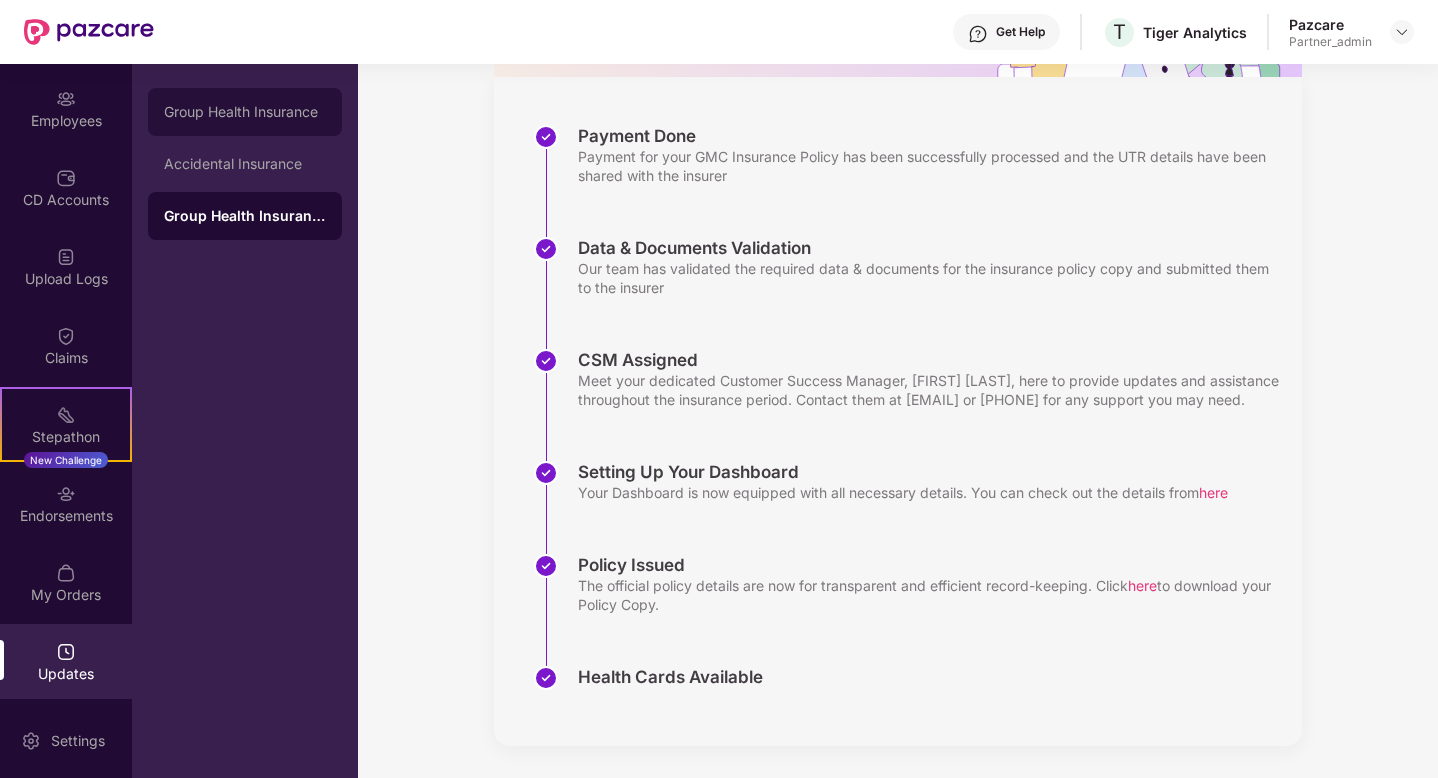 click on "Group Health Insurance" at bounding box center [245, 112] 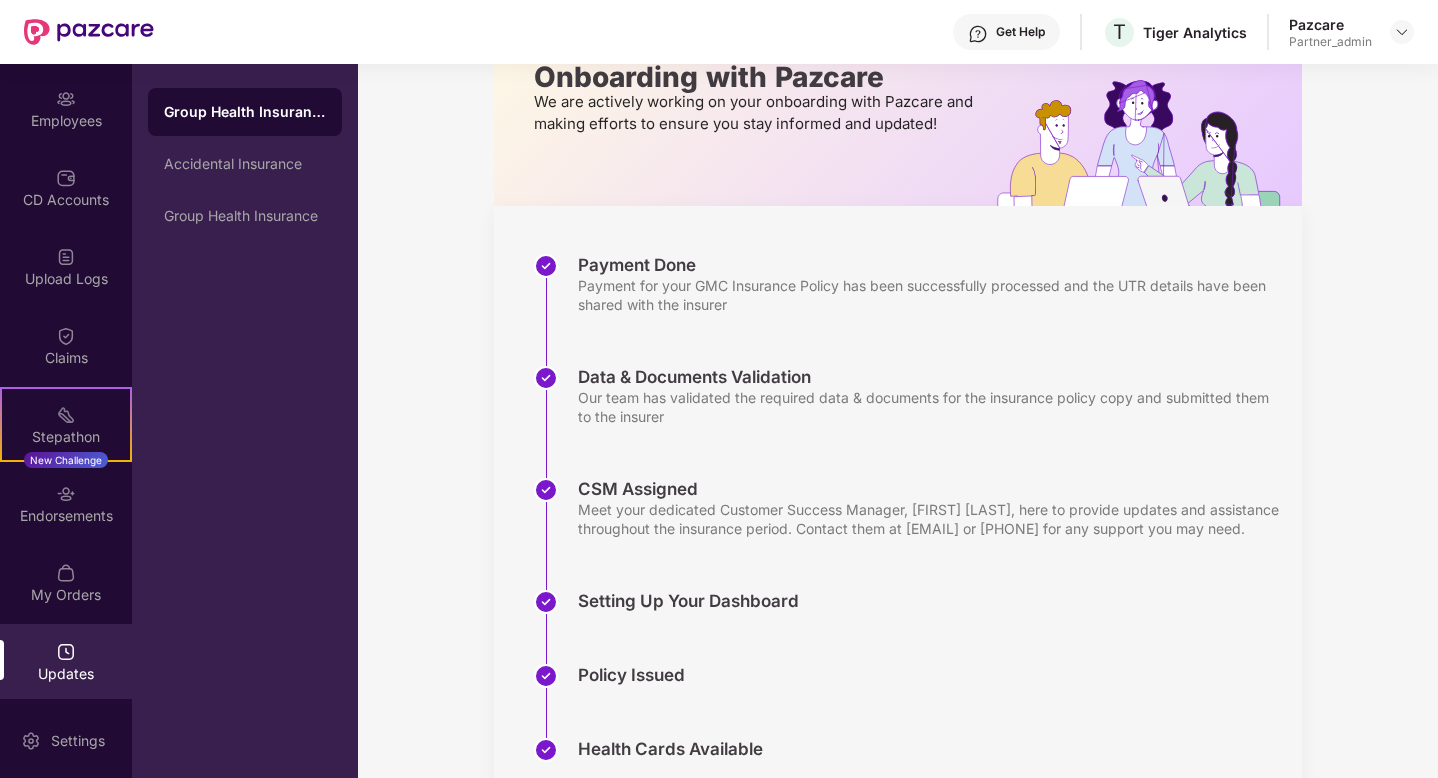 scroll, scrollTop: 226, scrollLeft: 0, axis: vertical 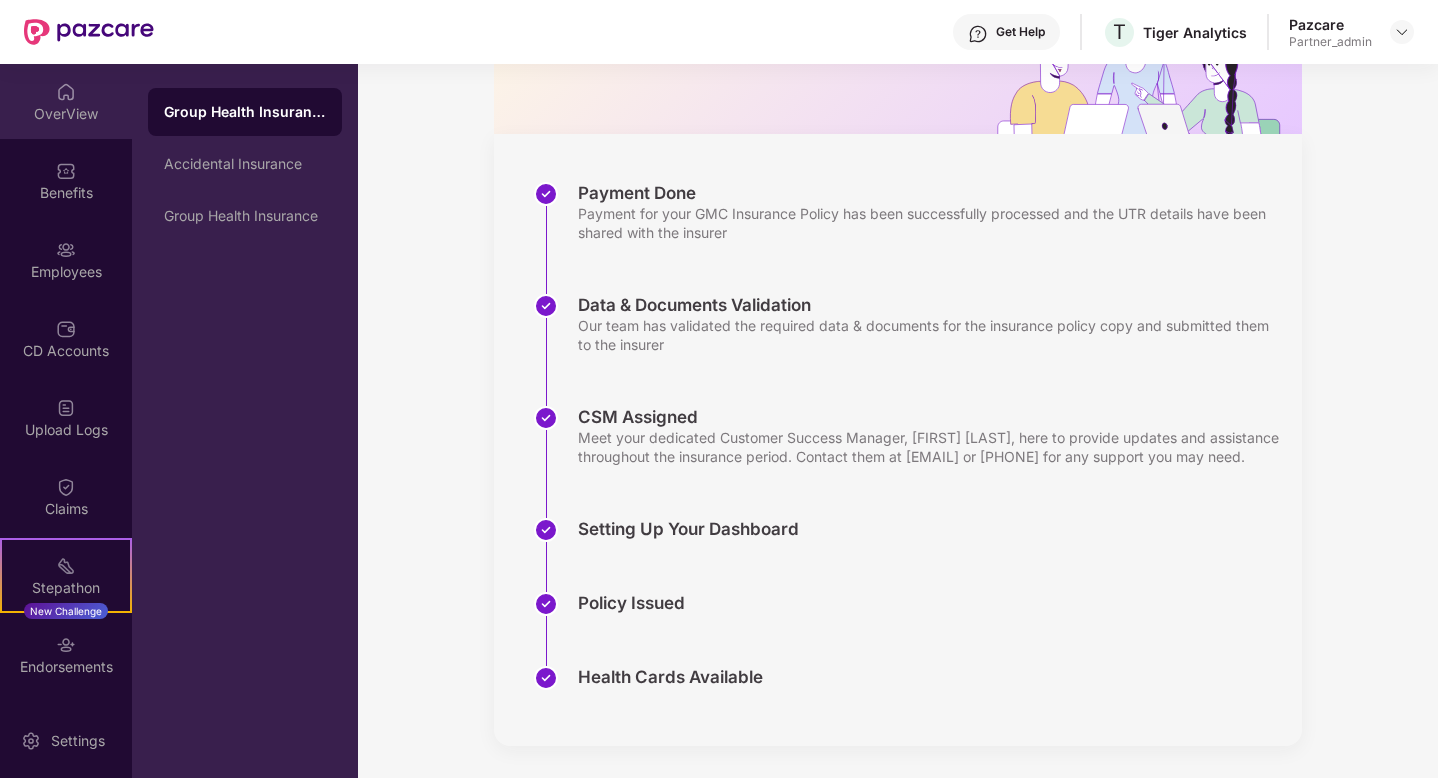 click on "OverView" at bounding box center [66, 114] 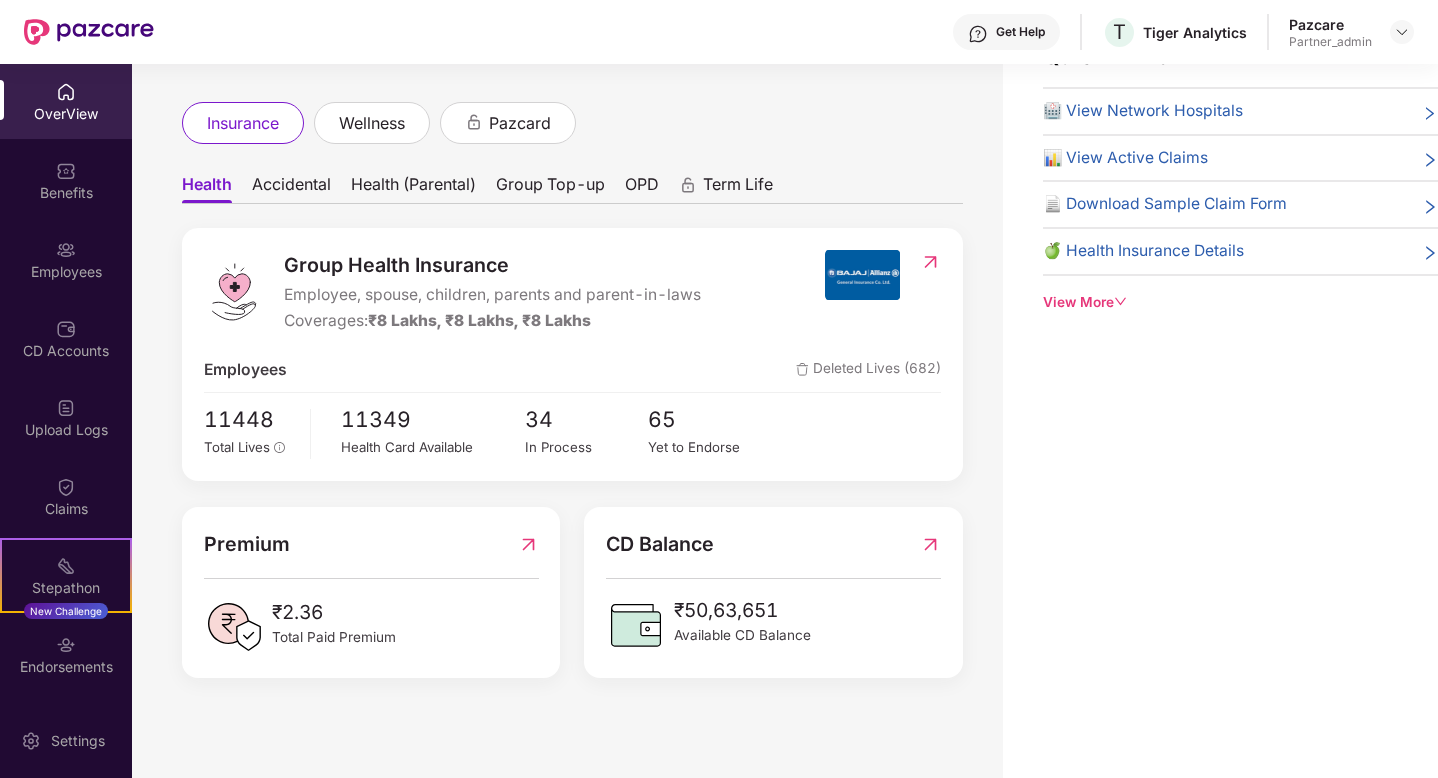 scroll, scrollTop: 0, scrollLeft: 0, axis: both 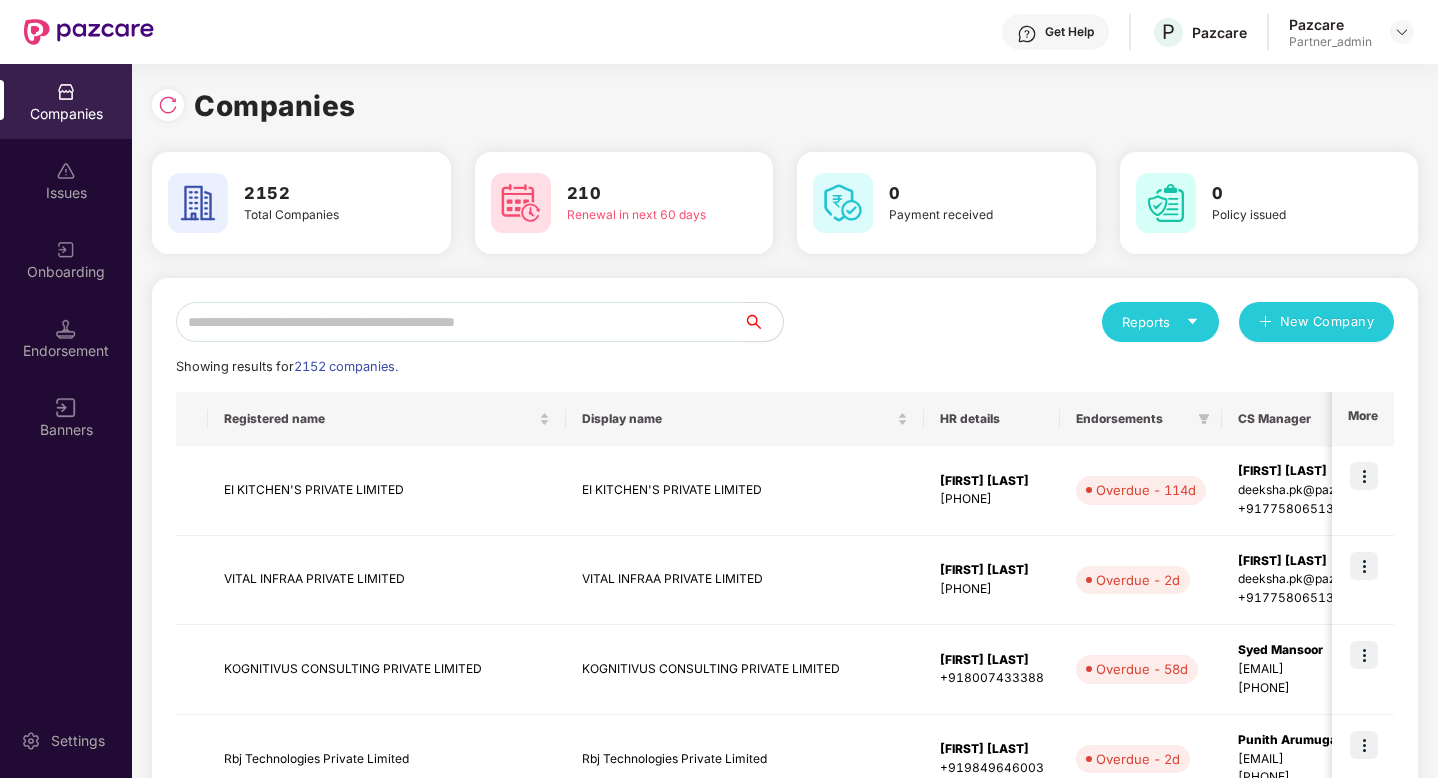click at bounding box center [459, 322] 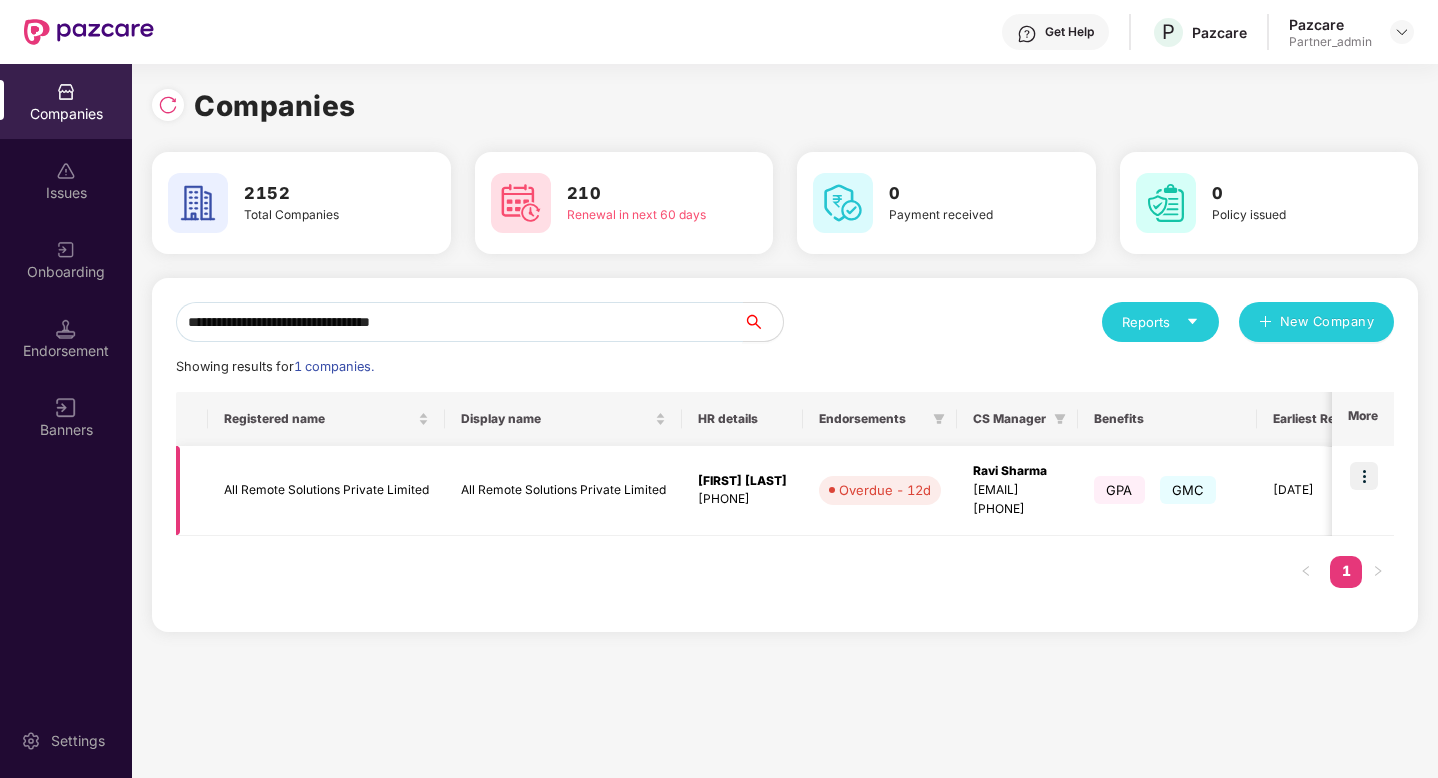 type on "**********" 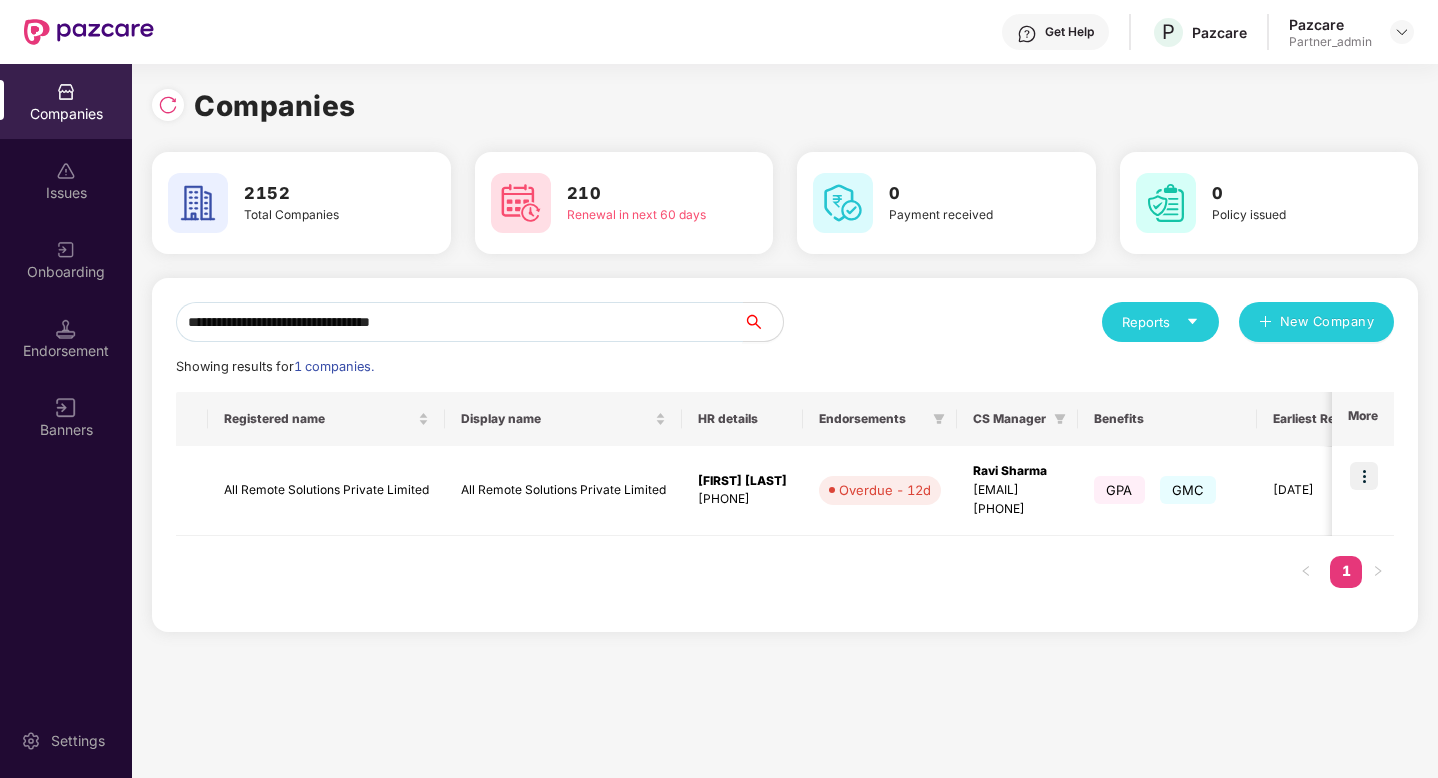 drag, startPoint x: 522, startPoint y: 317, endPoint x: 169, endPoint y: 293, distance: 353.8149 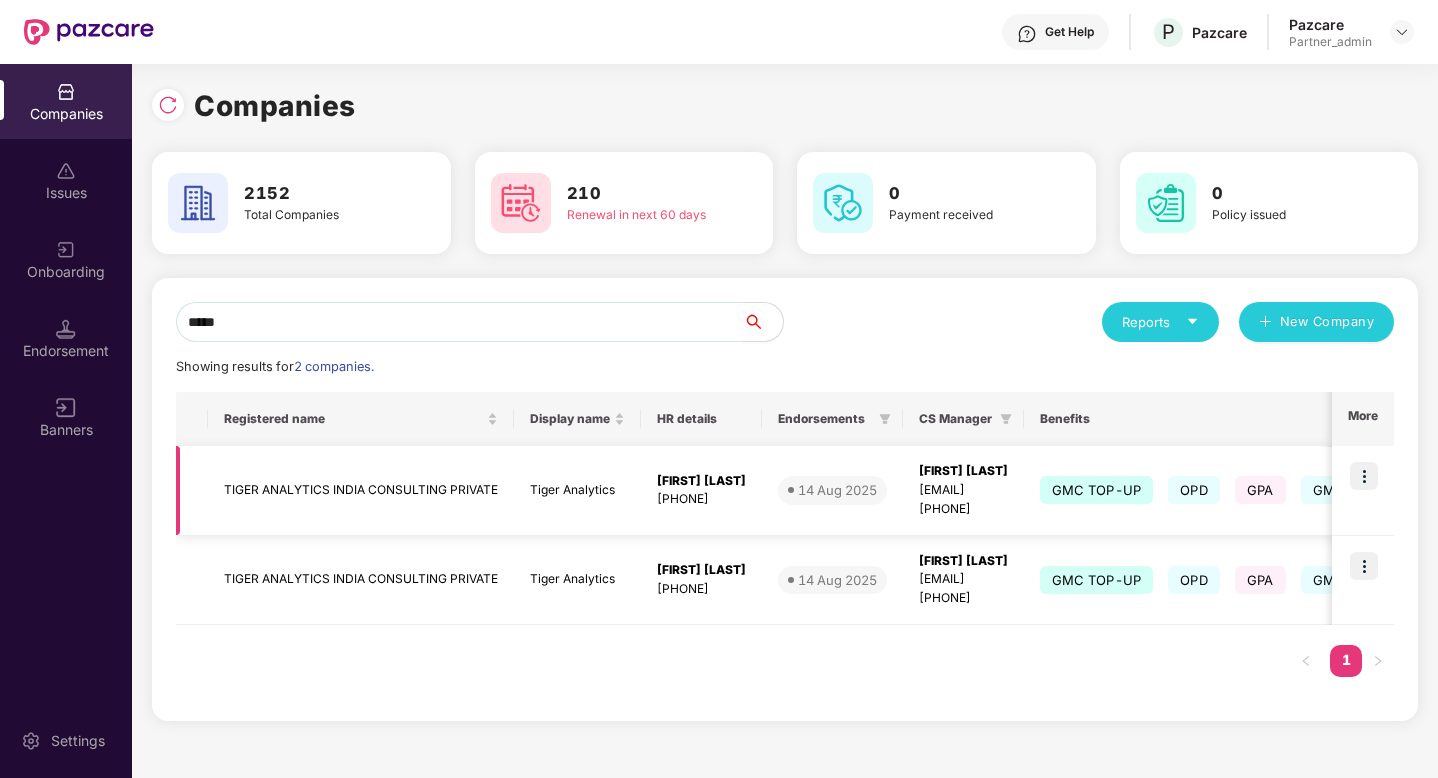 type on "*****" 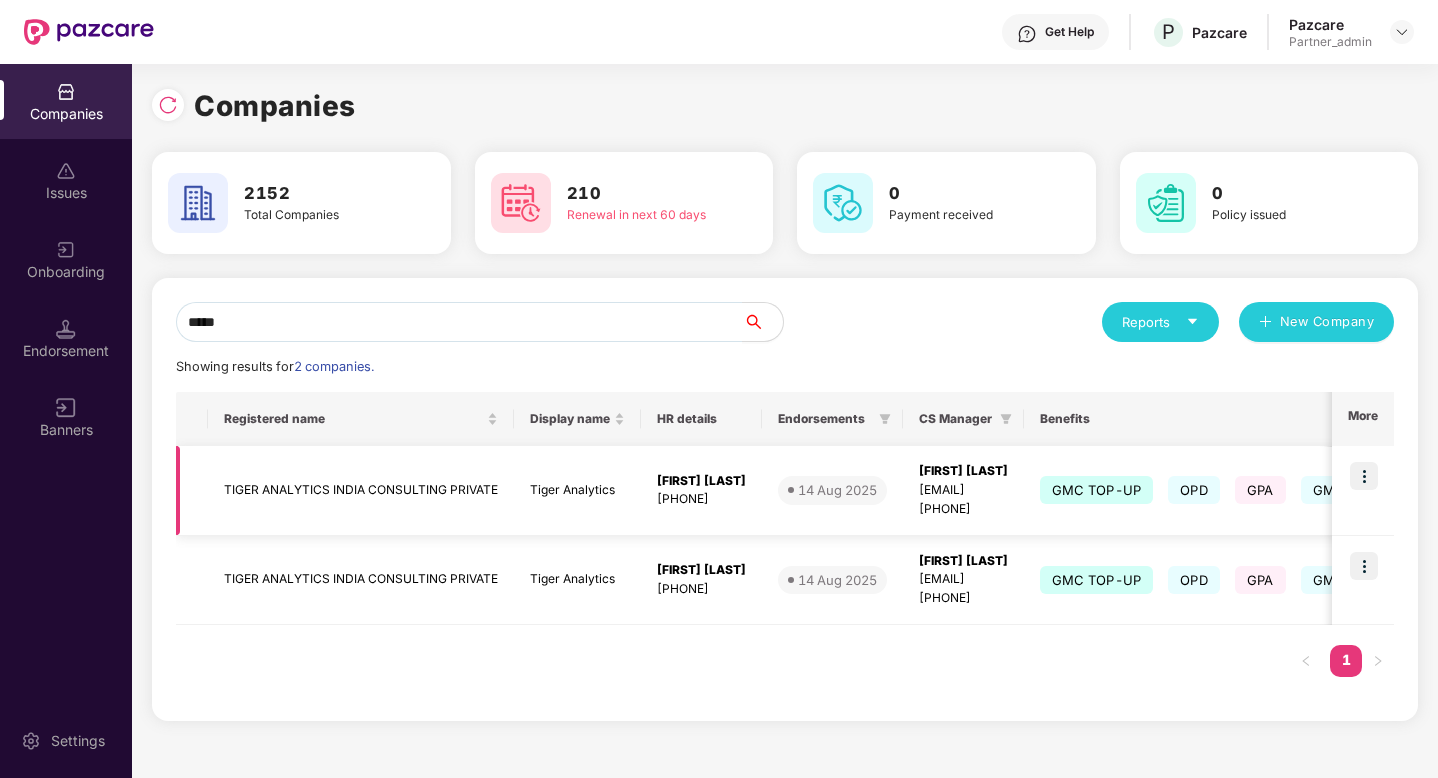 click on "TIGER ANALYTICS INDIA CONSULTING PRIVATE" at bounding box center [361, 491] 